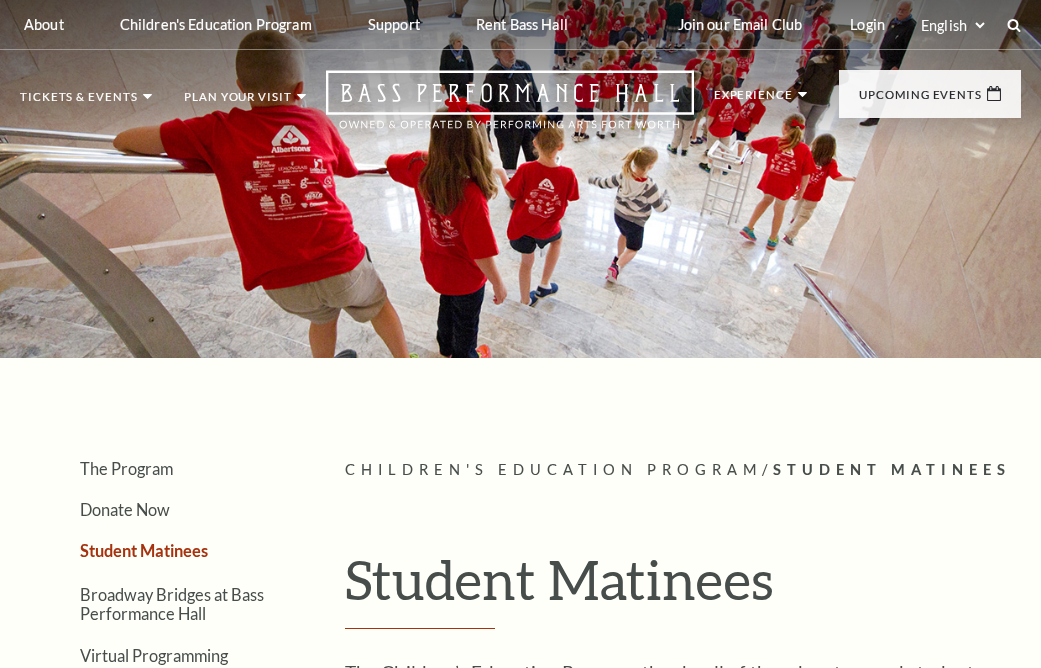 scroll, scrollTop: 0, scrollLeft: 0, axis: both 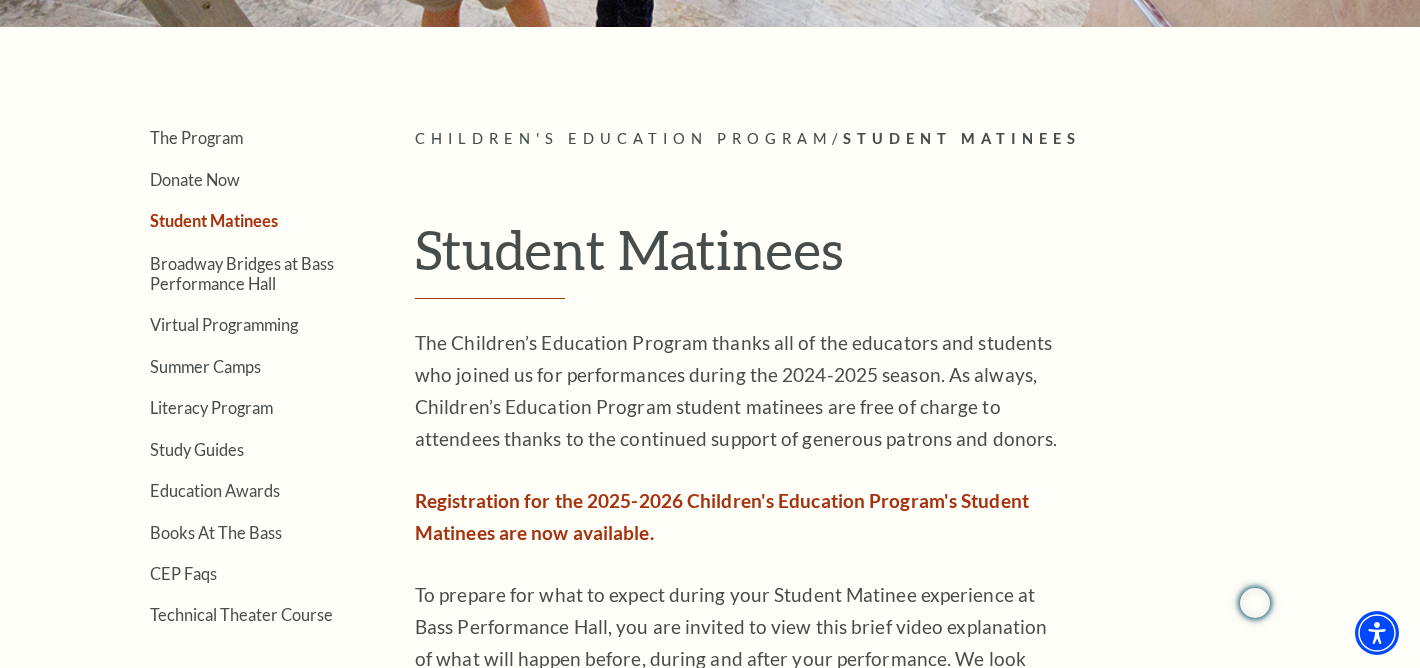 click on "The Children’s Education Program thanks all of the educators and students who joined us for performances during the 2024-2025 season. As always, Children’s Education Program student matinees are free of charge to attendees thanks to the continued support of generous patrons and donors." at bounding box center (740, 391) 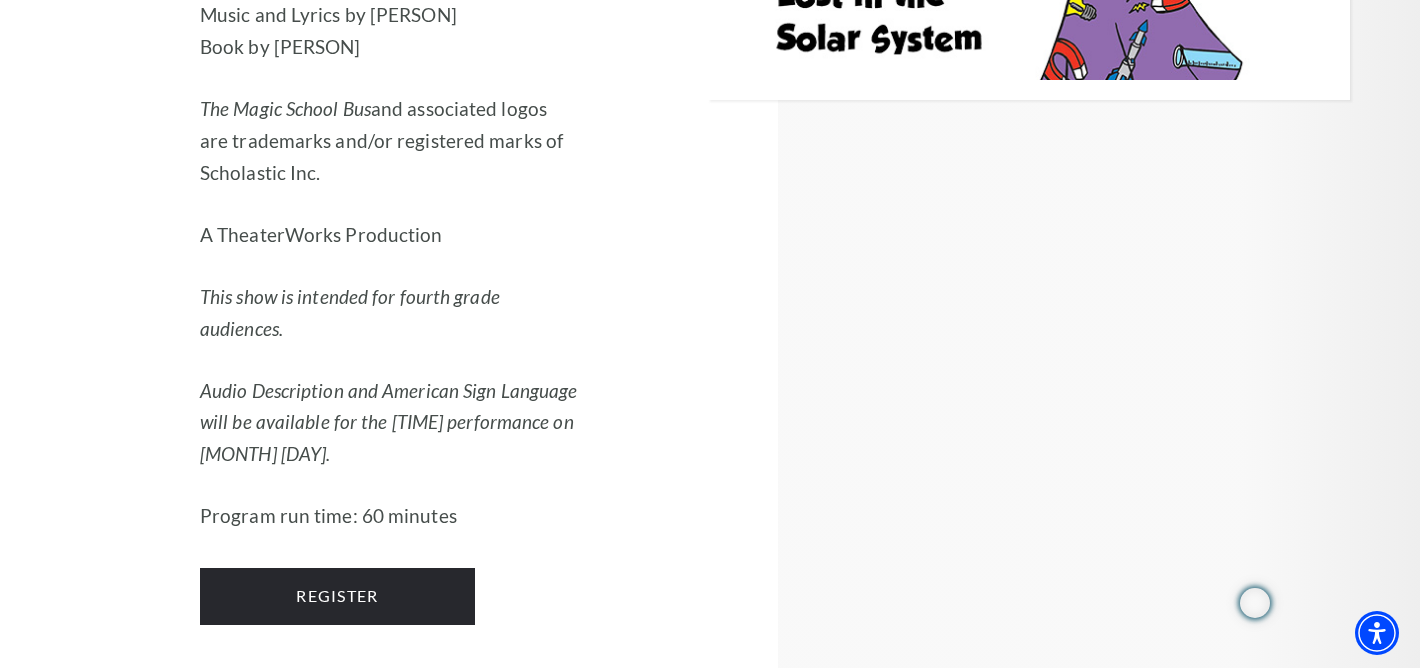 scroll, scrollTop: 3848, scrollLeft: 0, axis: vertical 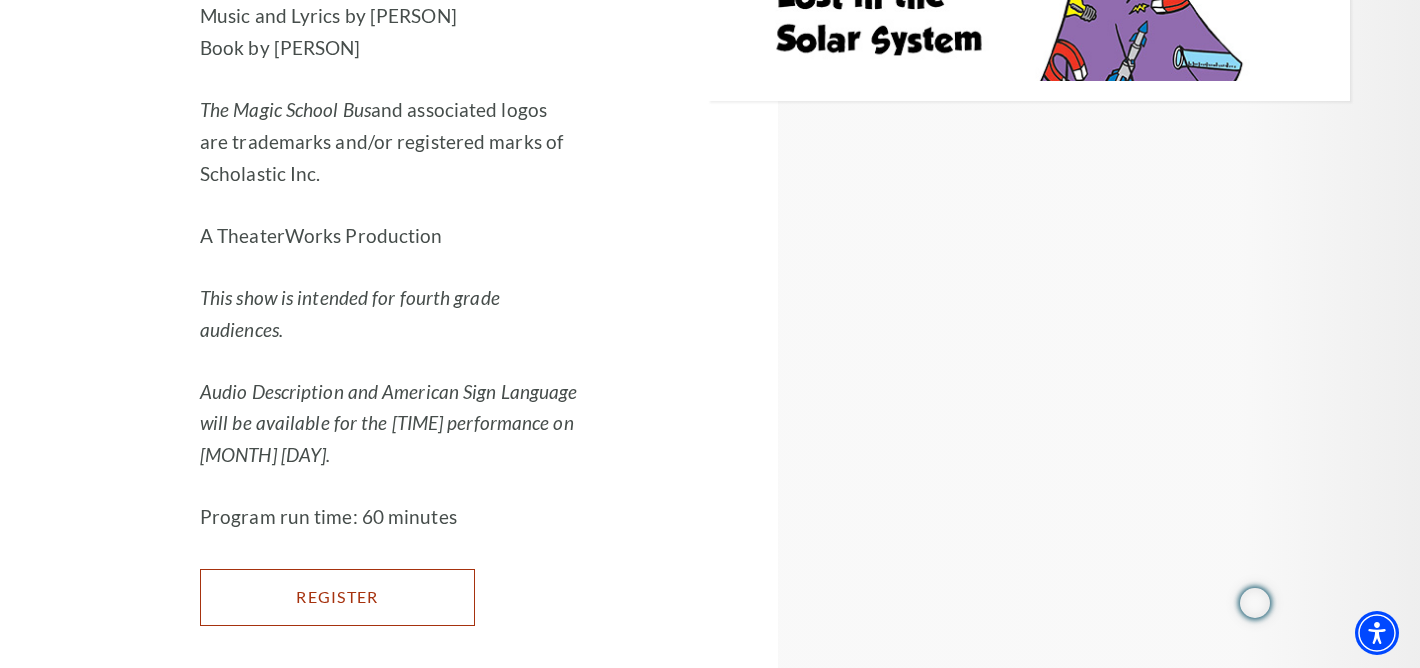 click on "Register" at bounding box center (337, 597) 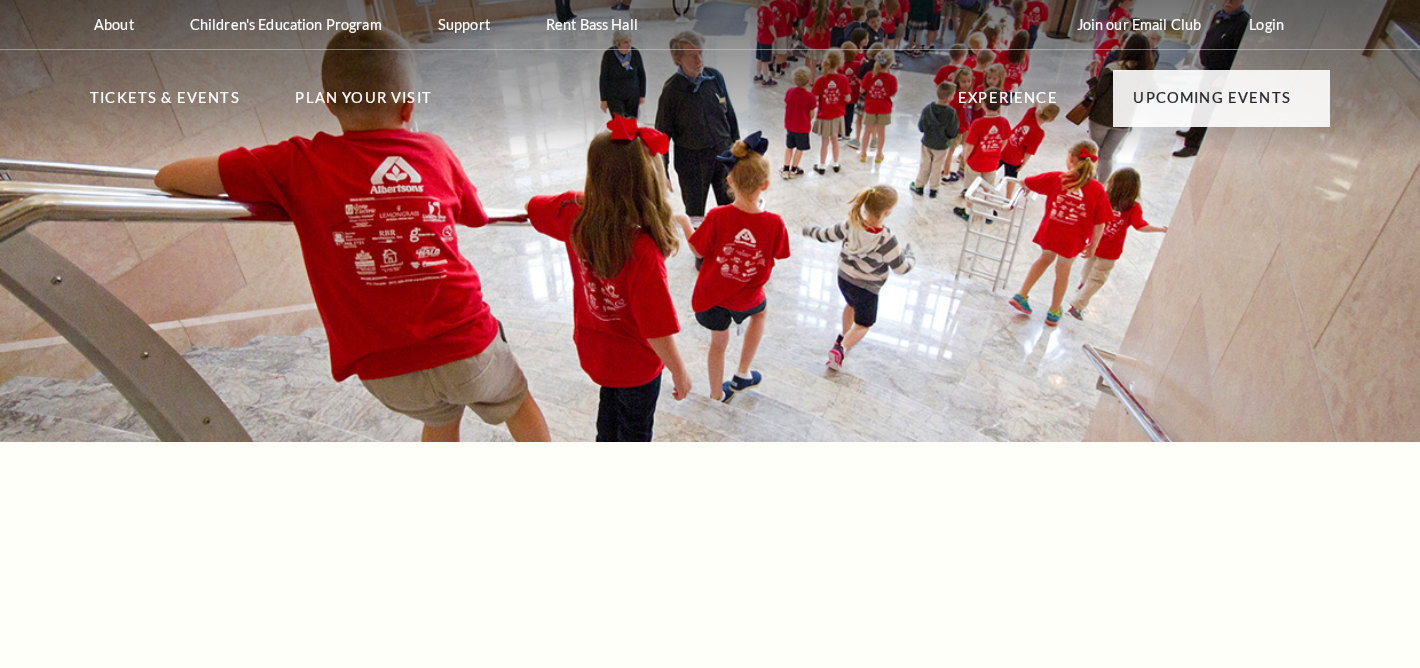 scroll, scrollTop: 0, scrollLeft: 0, axis: both 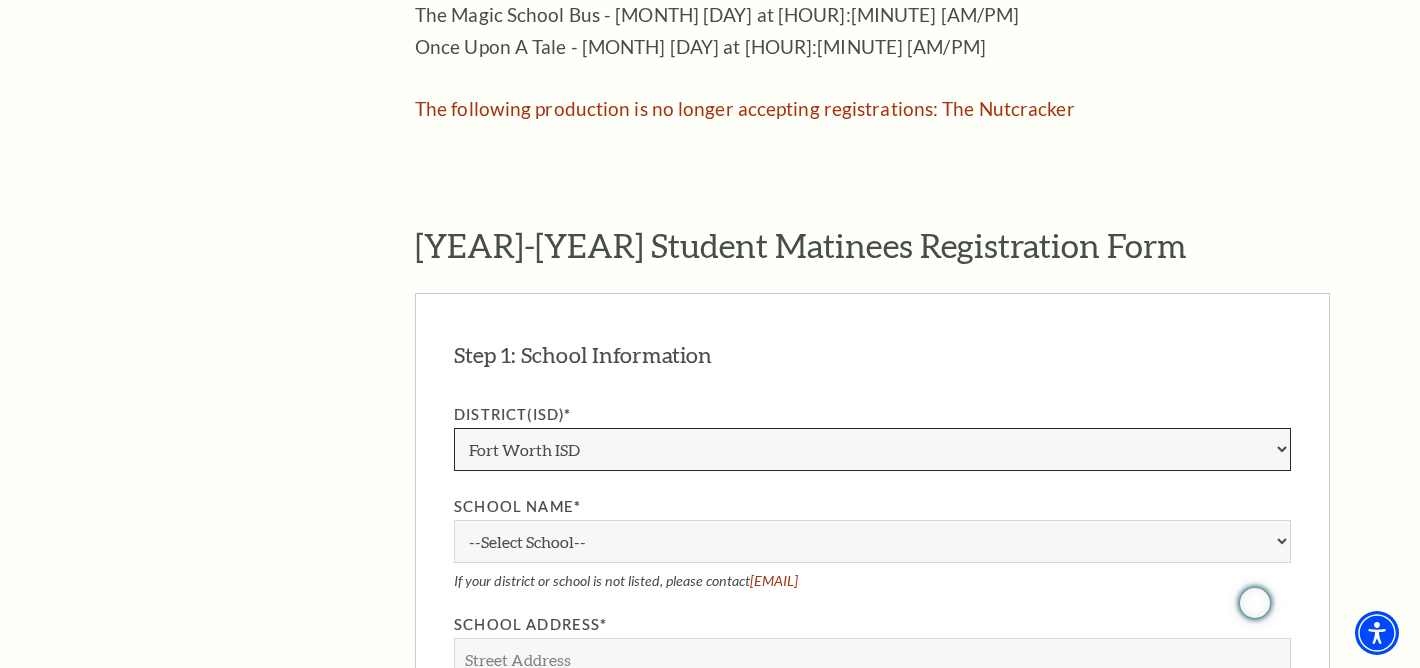click on "Aledo ISD
Alvarado ISD
Alvord ISD
Arlington ISD
Azle ISD
Bellevue ISD
Birdville ISD
Boyd ISD
Bridgeport ISD
Brock ISD
Brownsboro ISD
Burkburnett ISD
Burleson ISD
Castleberry ISD
Cedar Hill ISD
Charter
Chico ISD
Cleburne ISD
Comanche ISD
Coppell ISD
Crowley ISD
Dallas ISD
Decatur ISD
Denton ISD
DeSoto ISD
Duncanville ISD
Eagle Mountain-Saginaw ISD
Edgewood ISD
Era ISD
Everman ISD
Forestburg ISD
Fort Worth ISD
Frisco ISD
Garland ISD
Garner ISD
Godley ISD
Gordon ISD
Graford ISD
Graham ISD
Granbury ISD
Grand Prairie ISD
Grapevine-Colleyville ISD
Hallsville ISD
HEB ISD
Homeschool
Hooks ISD
Irving ISD
Jacksboro ISD
Joshua ISD
Keene ISD
Keller ISD
Kennedale ISD
Krum ISD
Lake Worth ISD
Lancaster ISD
Lewisville ISD
Lingleville ISD
Lipan ISD
Mansfield ISD
Memphis ISD
Mesquite ISD
Midlothian ISD
Millsap ISD
Mineral Wells ISD
Morgan ISD
Northwest ISD" at bounding box center [872, 449] 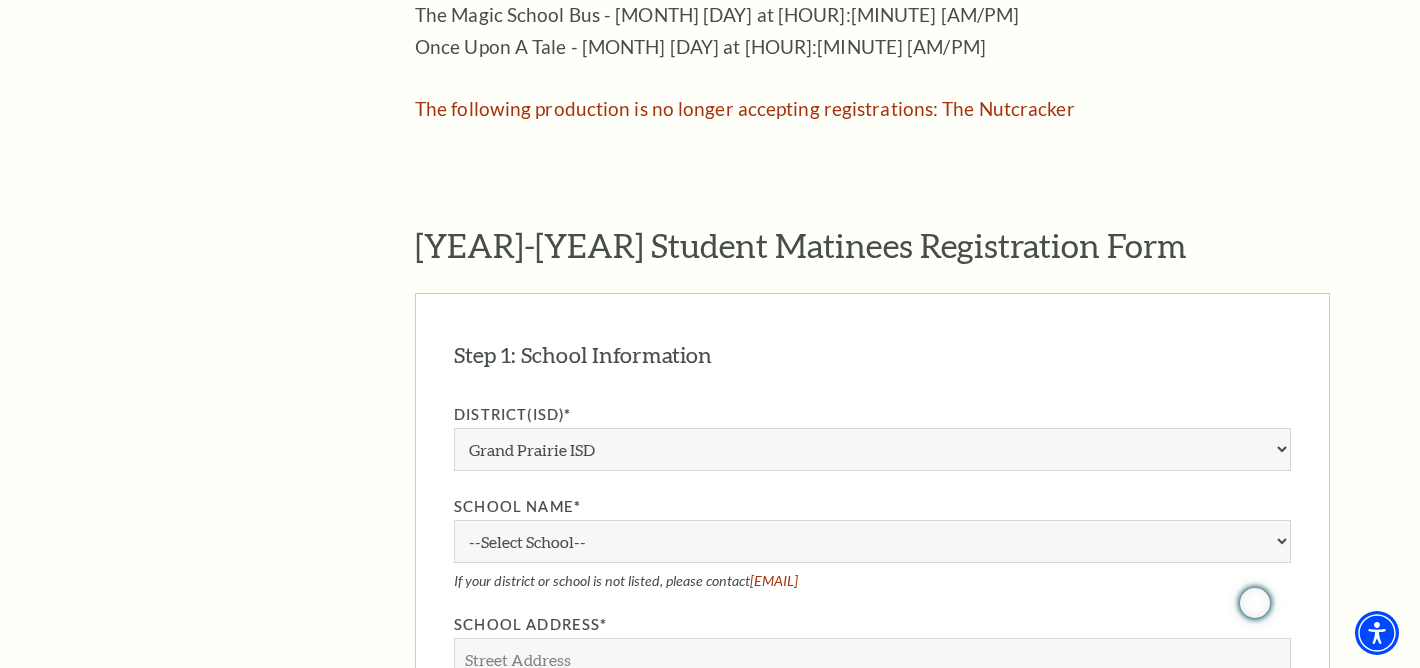 click on "The Program
Donate Now
Student Matinees
Broadway Bridges at Bass Performance Hall
Virtual Programming
Summer Camps
Literacy Program
Study Guides
Education Awards
Books At The Bass
CEP Faqs
Technical Theater Course" at bounding box center [222, 539] 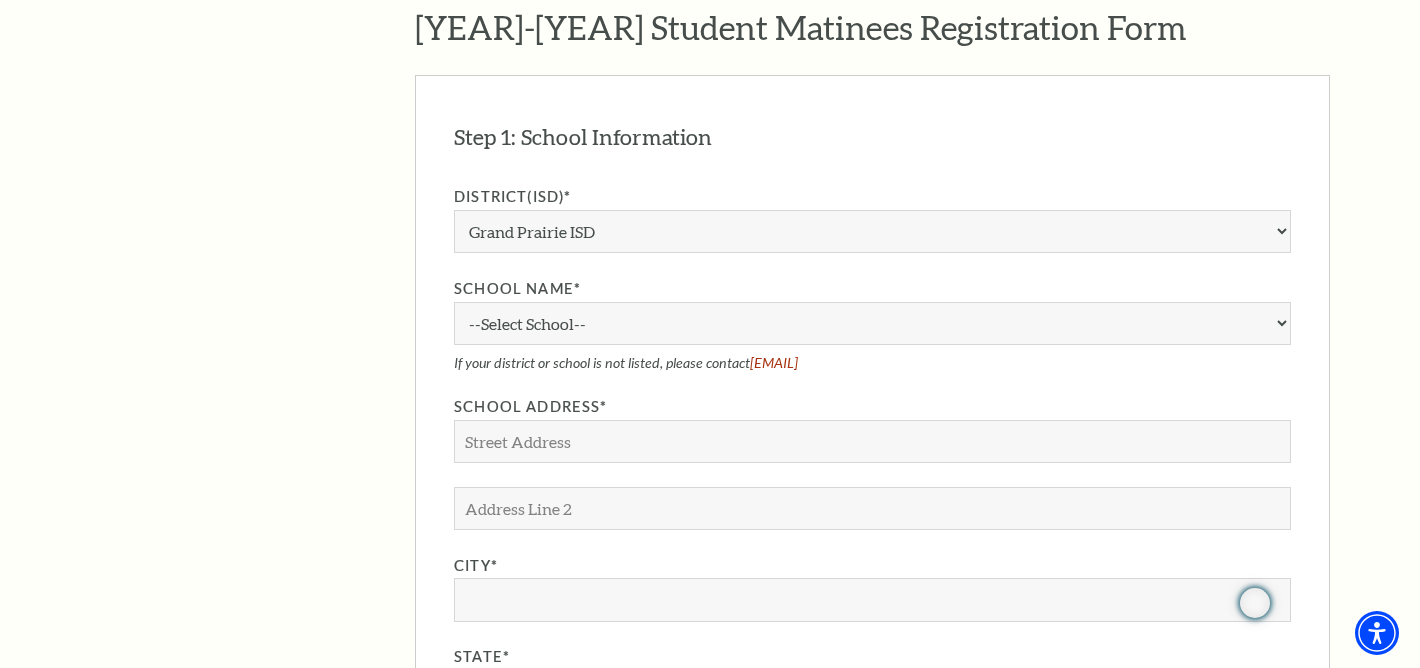 scroll, scrollTop: 1635, scrollLeft: 0, axis: vertical 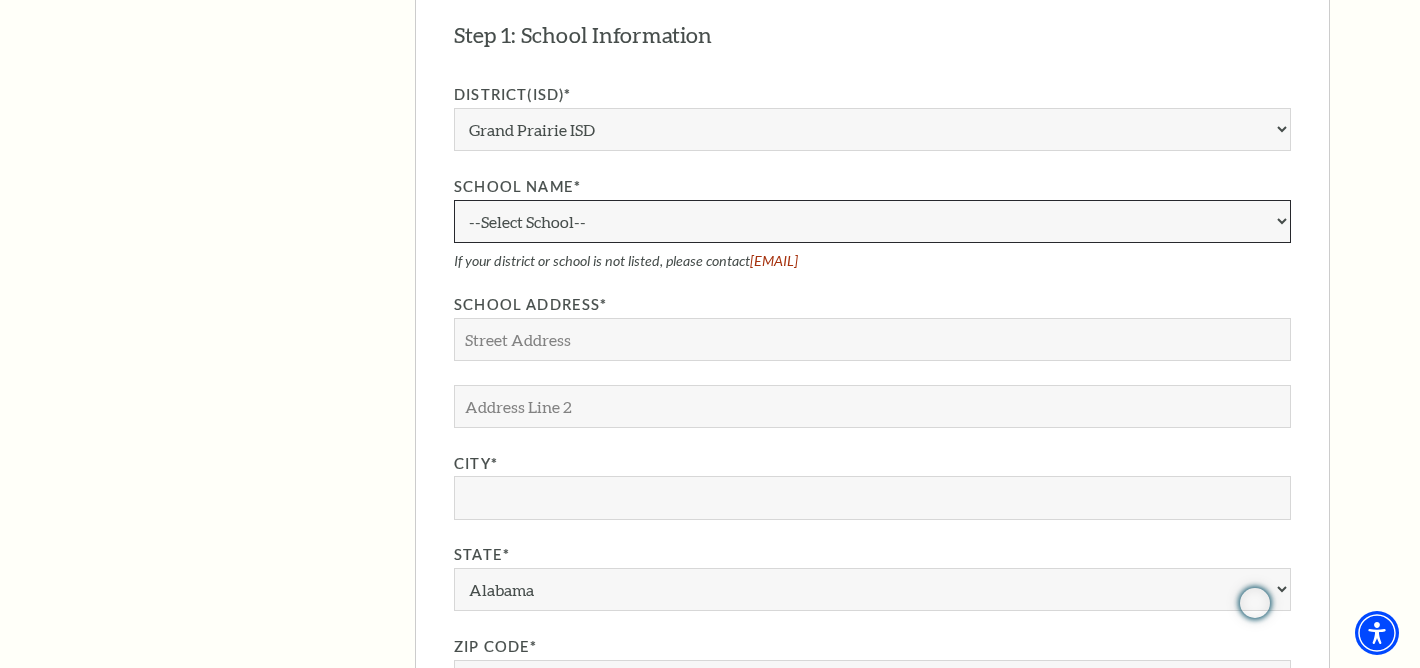 click on "--Select School-- [SCHOOL_NAME] [SCHOOL_NAME] [SCHOOL_NAME] [SCHOOL_NAME] [SCHOOL_NAME] [SCHOOL_NAME] [SCHOOL_NAME] [SCHOOL_NAME] [SCHOOL_NAME] [SCHOOL_NAME] [SCHOOL_NAME] [SCHOOL_NAME] [SCHOOL_NAME] [SCHOOL_NAME] [SCHOOL_NAME] [SCHOOL_NAME] [SCHOOL_NAME]" at bounding box center (872, 221) 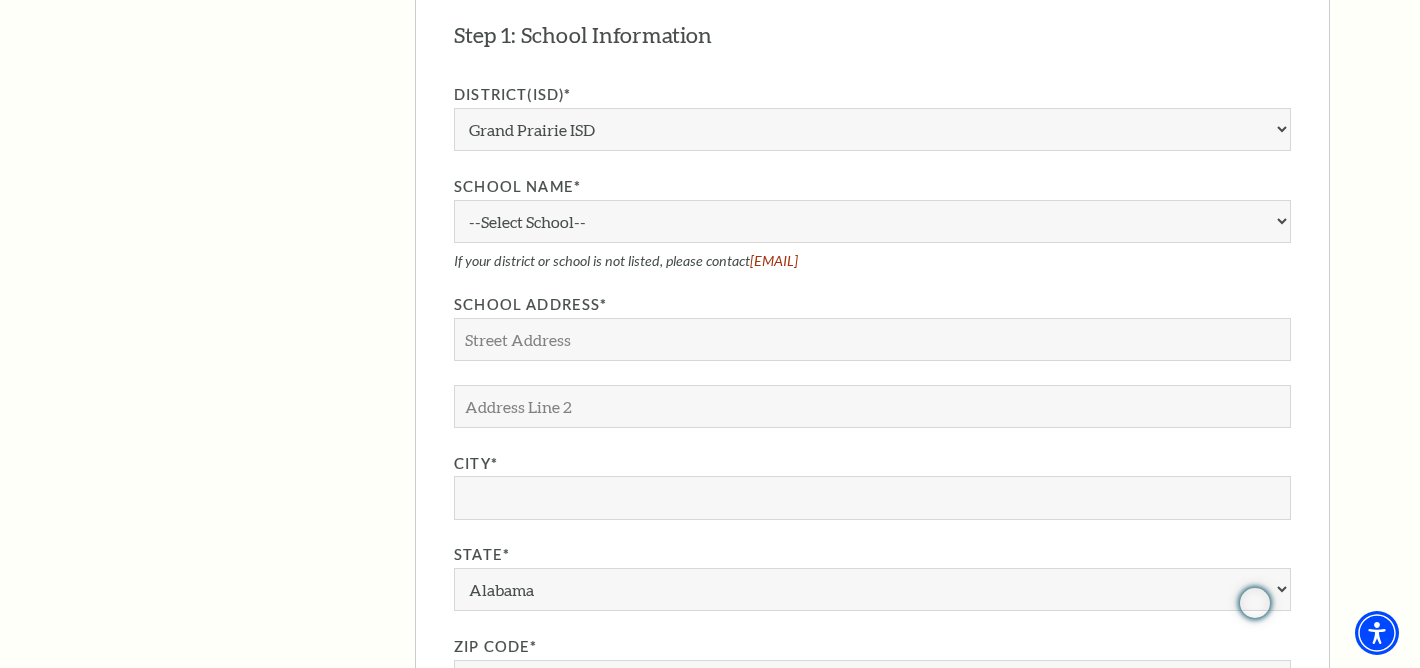 click on "The Program
Donate Now
Student Matinees
Broadway Bridges at Bass Performance Hall
Virtual Programming
Summer Camps
Literacy Program
Study Guides
Education Awards
Books At The Bass
CEP Faqs
Technical Theater Course
Children's Education Program  /  Student Matinees Requests
Student Matinees Requests
Audio Description and American Sign Language will be available at the following performances:
[SCHOOL_NAME]: The Dream of America - [MONTH] [DAY] at [HOUR]:[MINUTE] [AM/PM]
." at bounding box center (710, 219) 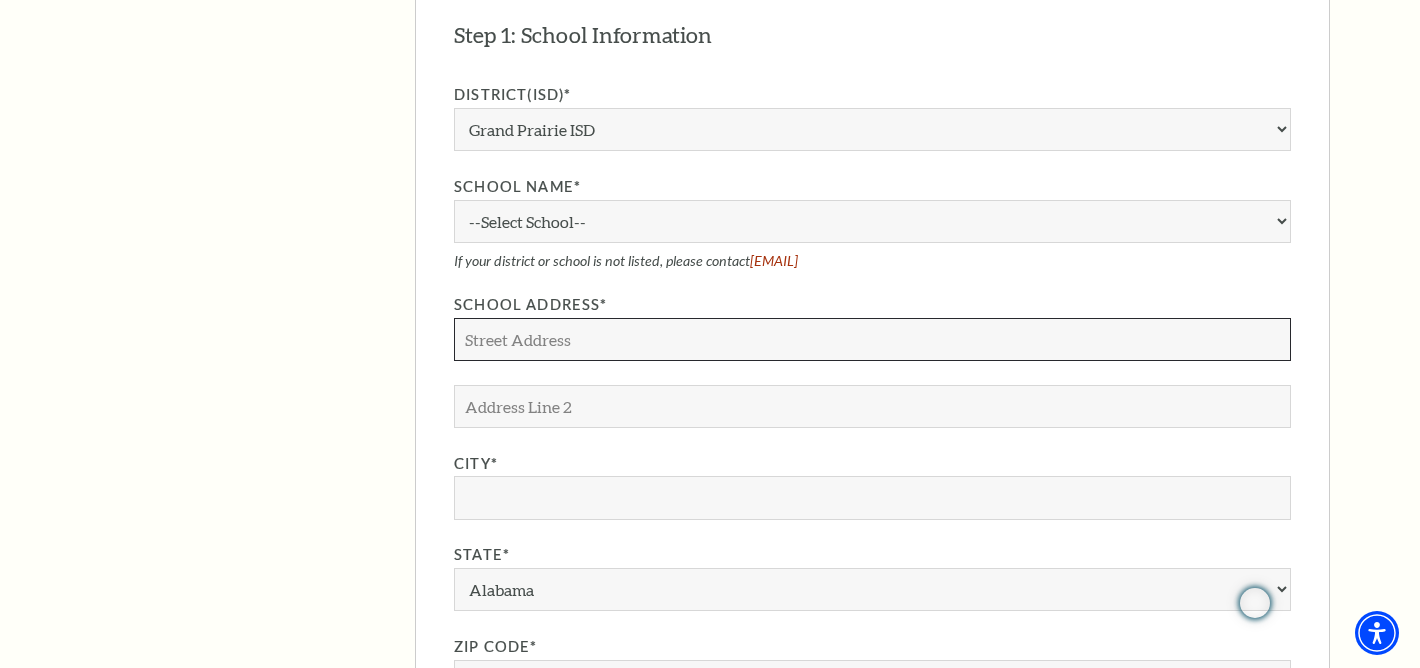 click on "School Address*" at bounding box center [872, 339] 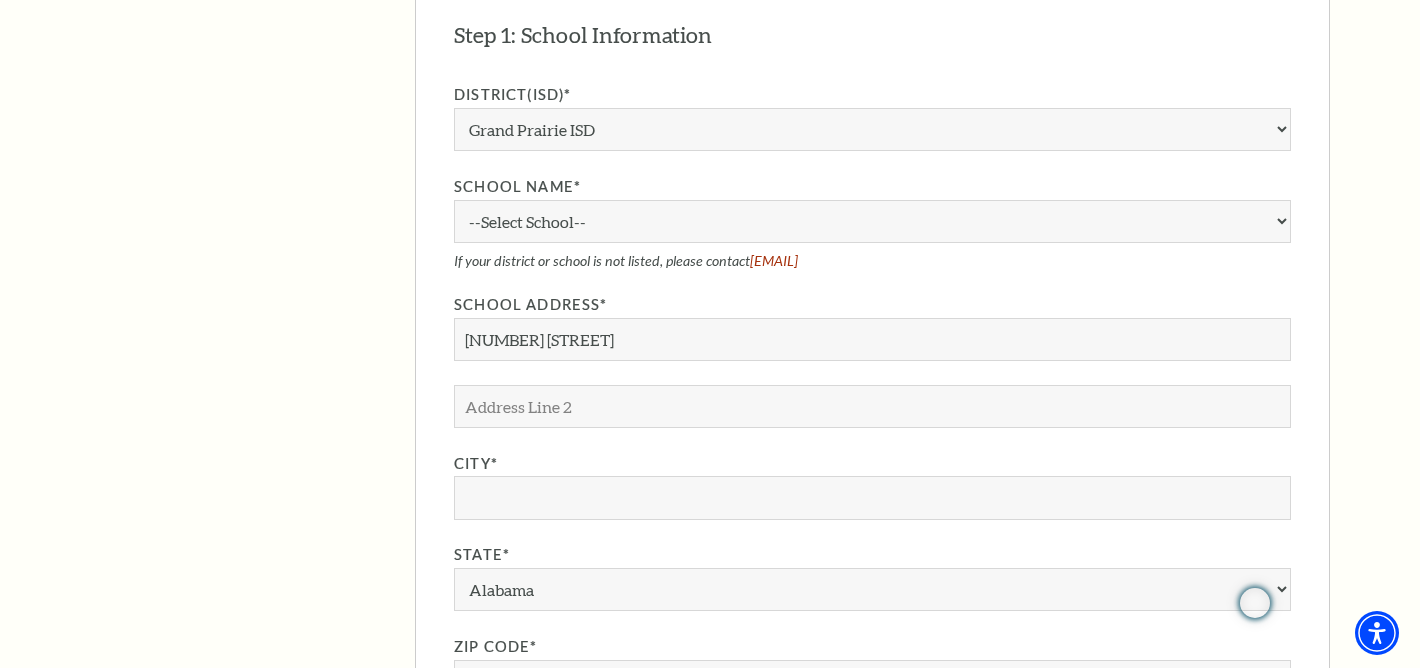 type on "[CITY]" 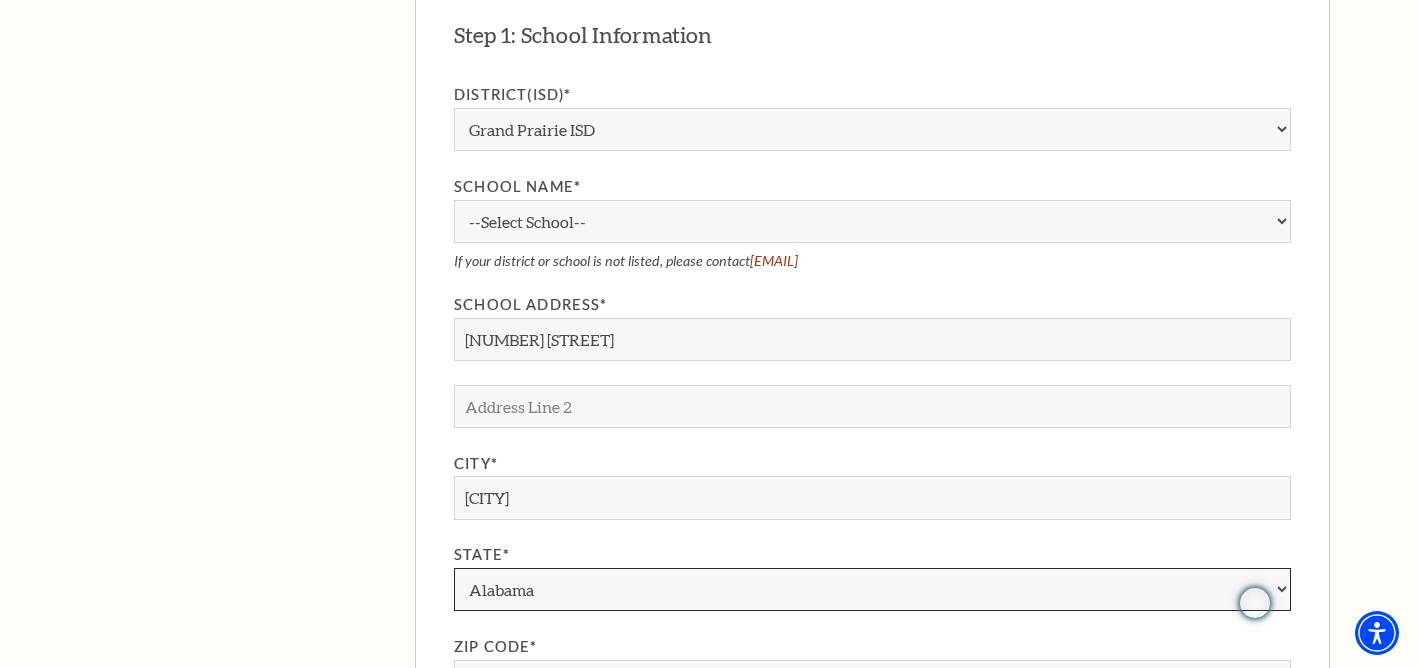 select on "TX" 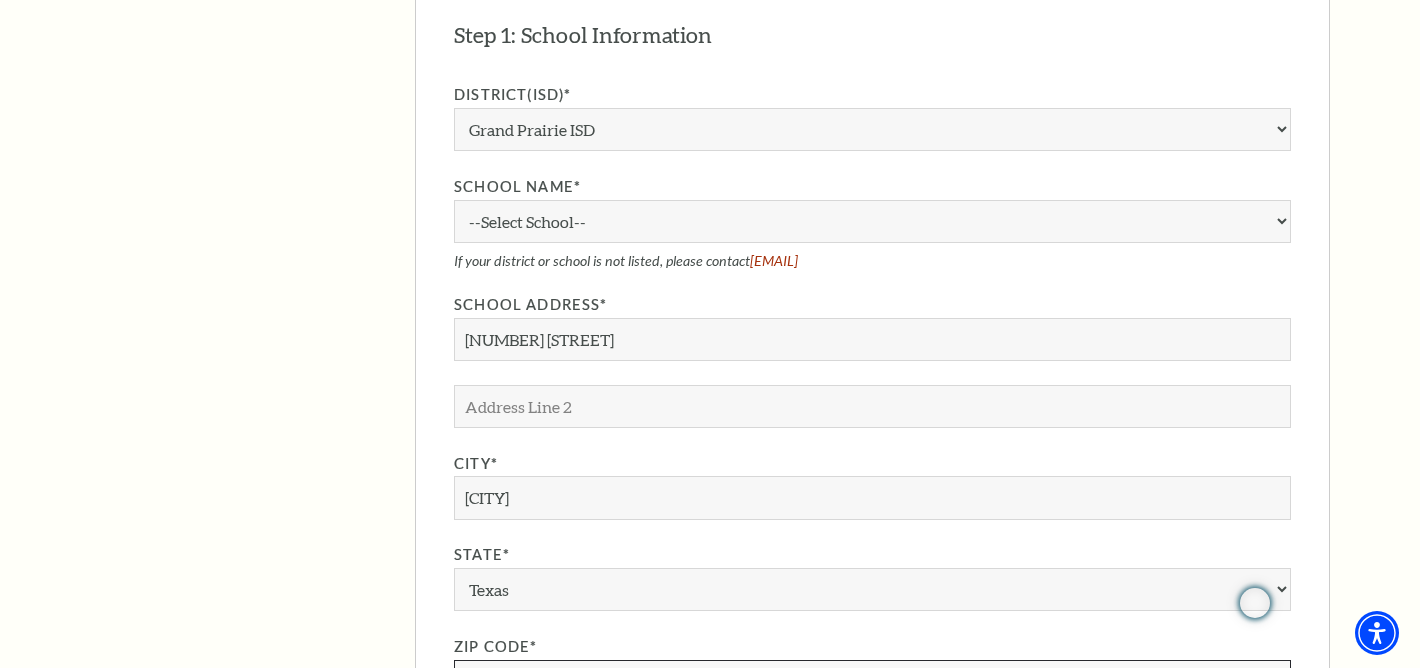 type on "[POSTAL_CODE]" 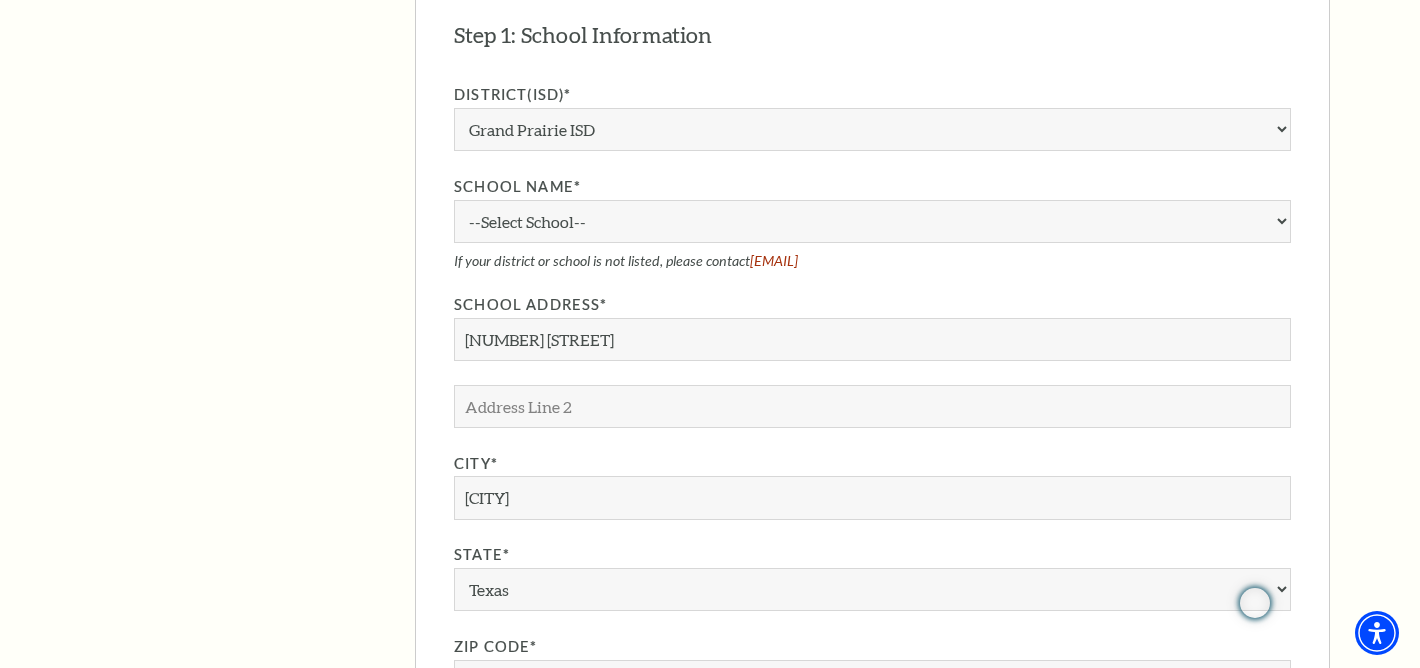 type on "[PHONE]" 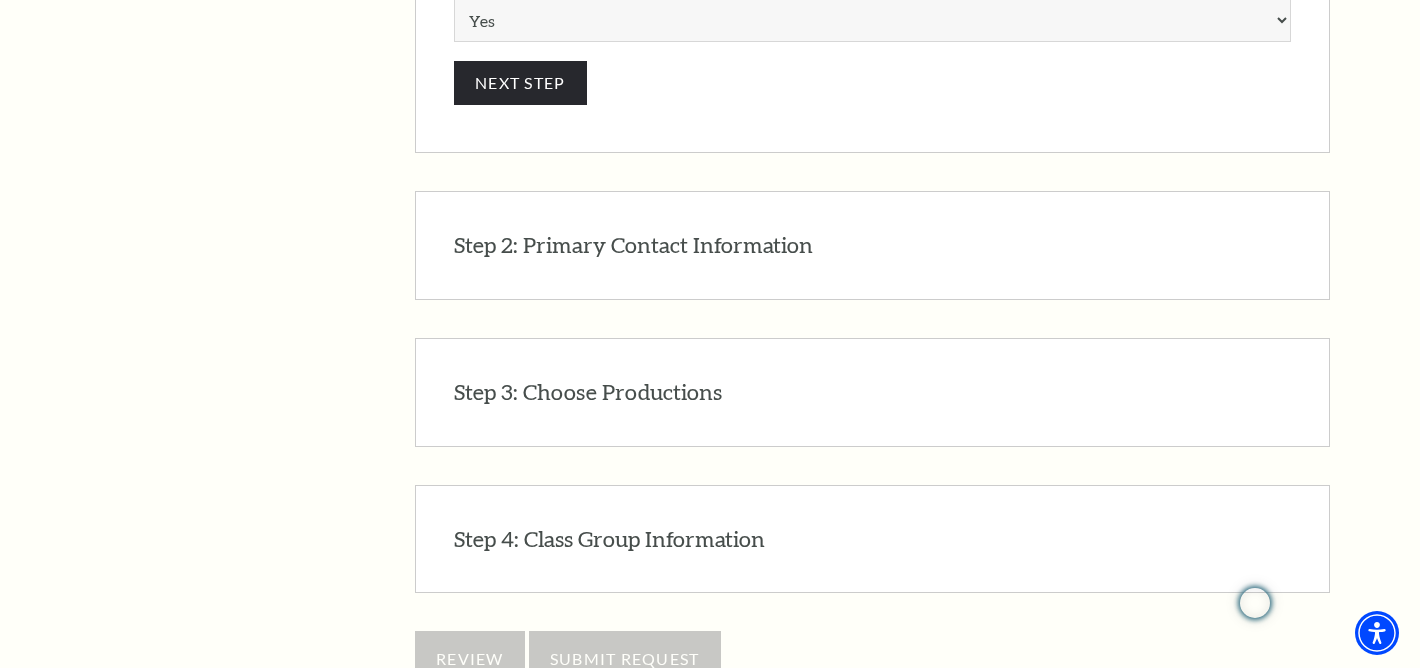 scroll, scrollTop: 2486, scrollLeft: 0, axis: vertical 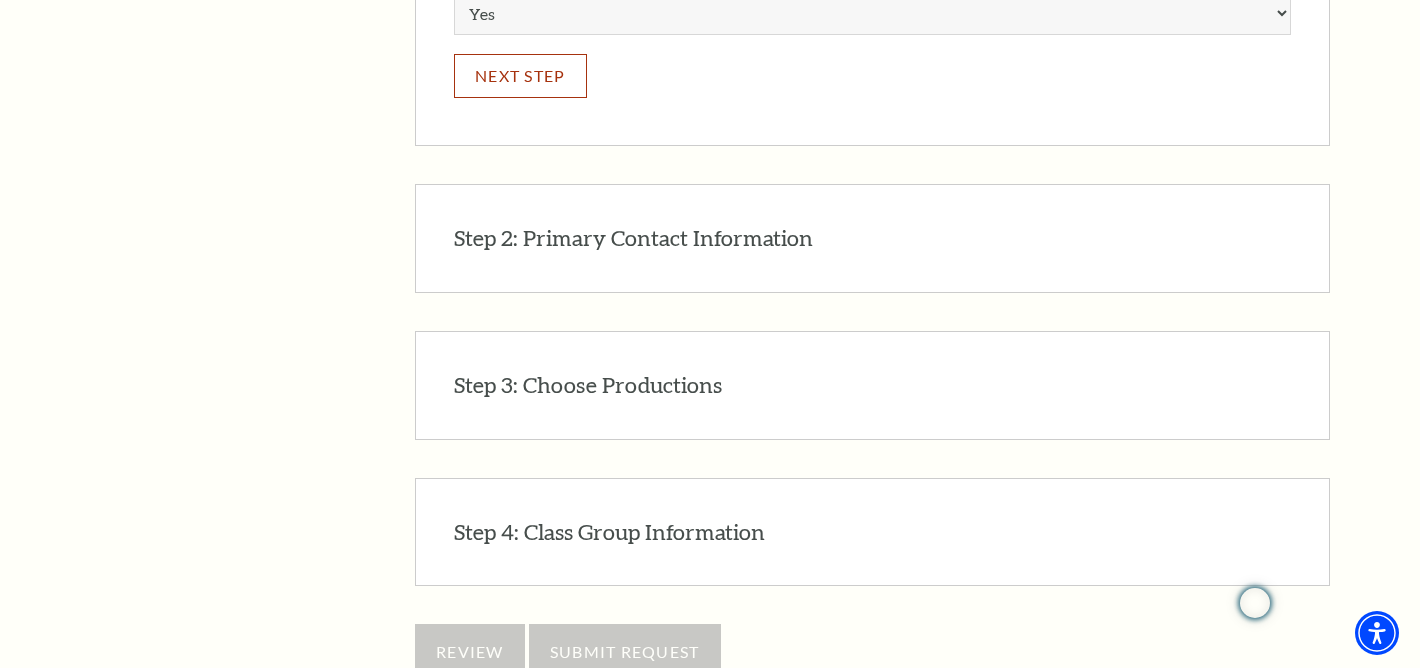 click on "Next Step" at bounding box center [520, 75] 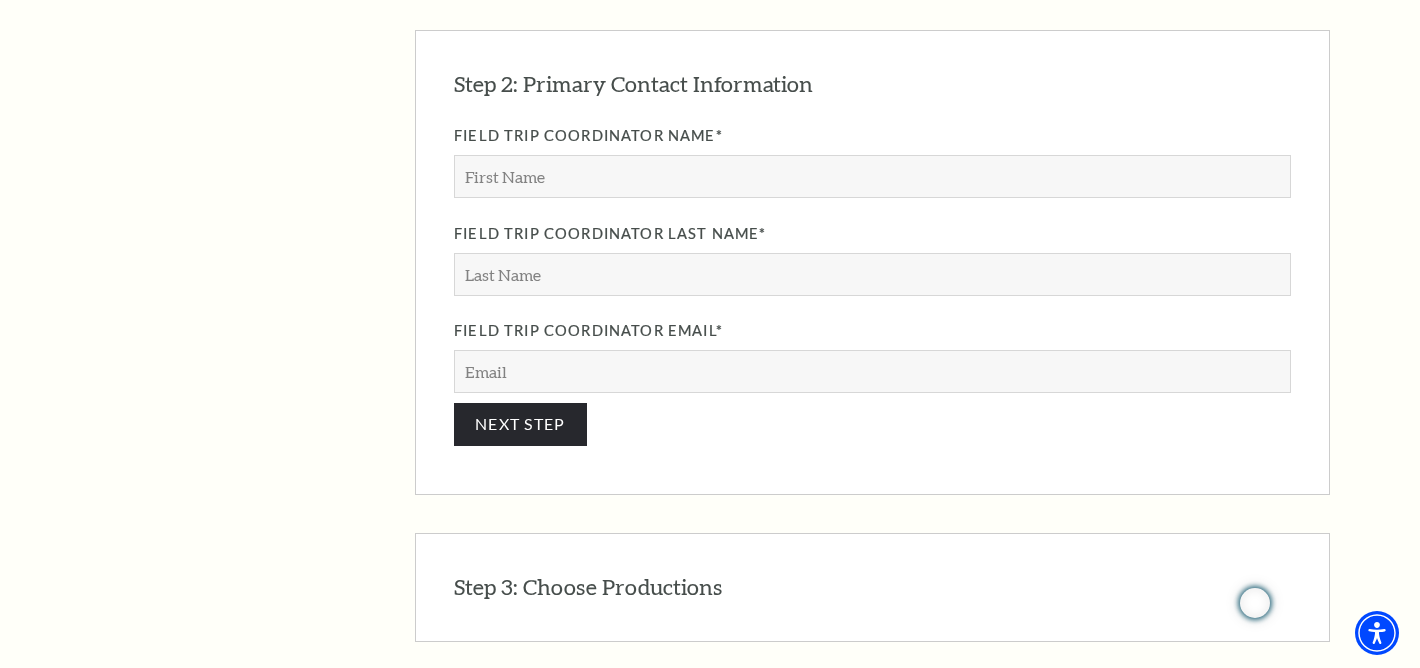 scroll, scrollTop: 1744, scrollLeft: 0, axis: vertical 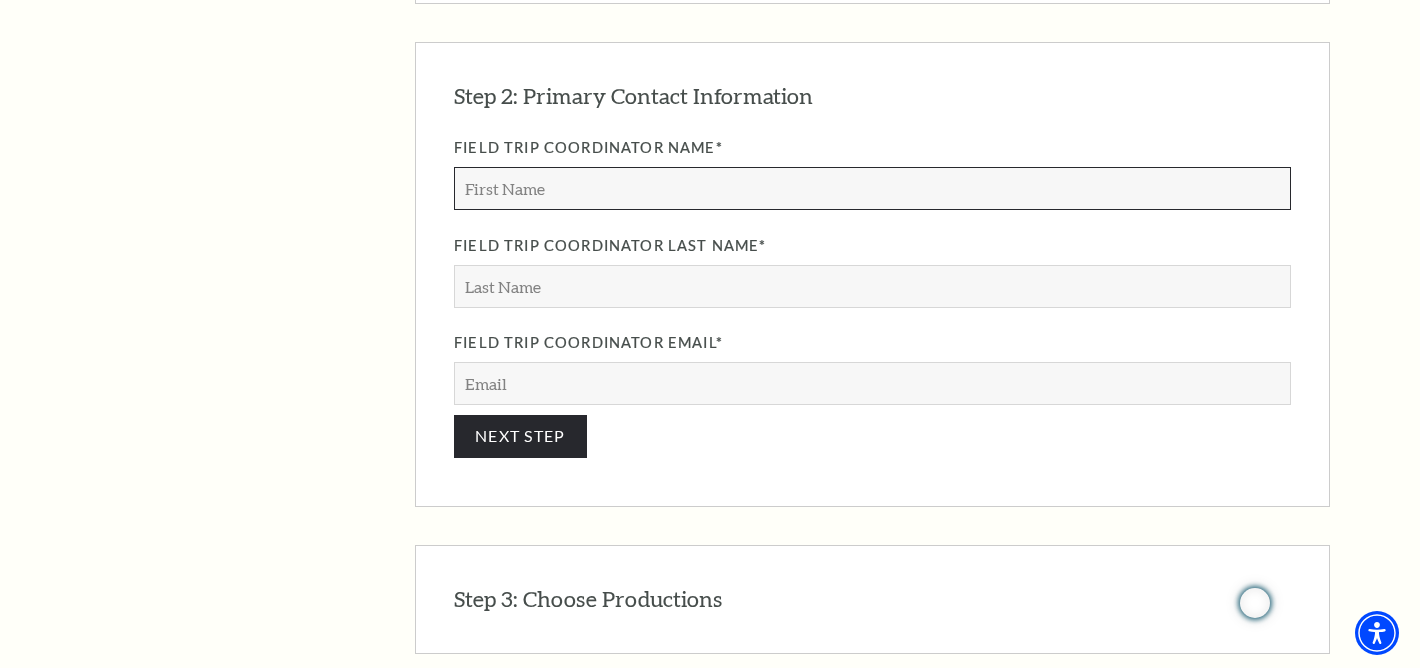 click on "Field Trip Coordinator Name*" at bounding box center (872, 188) 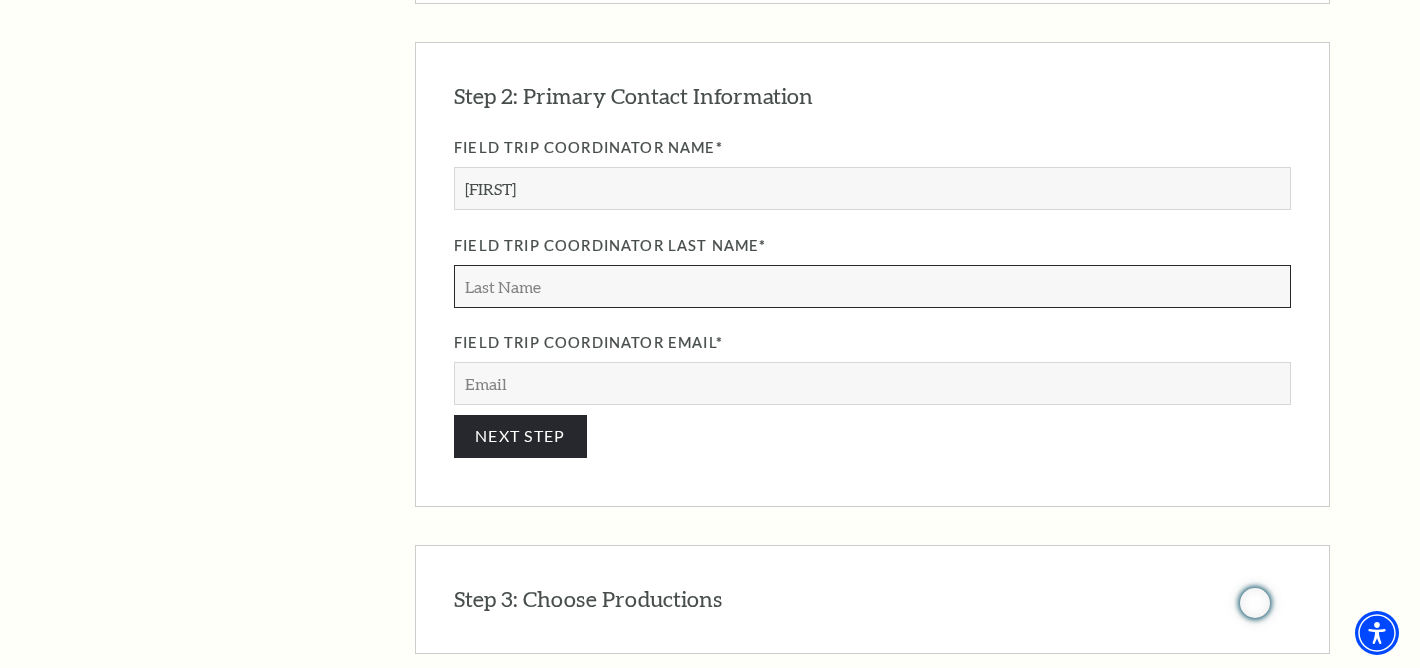 type on "[LAST]" 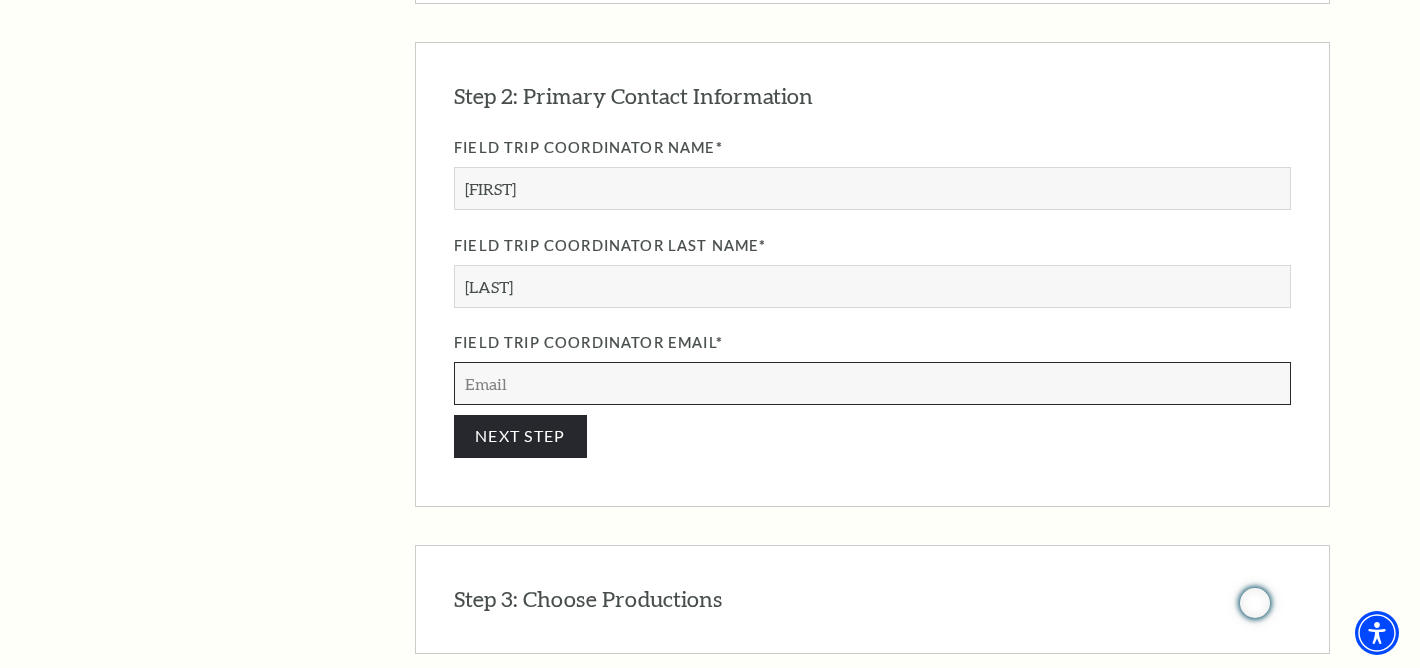 type on "[EMAIL]" 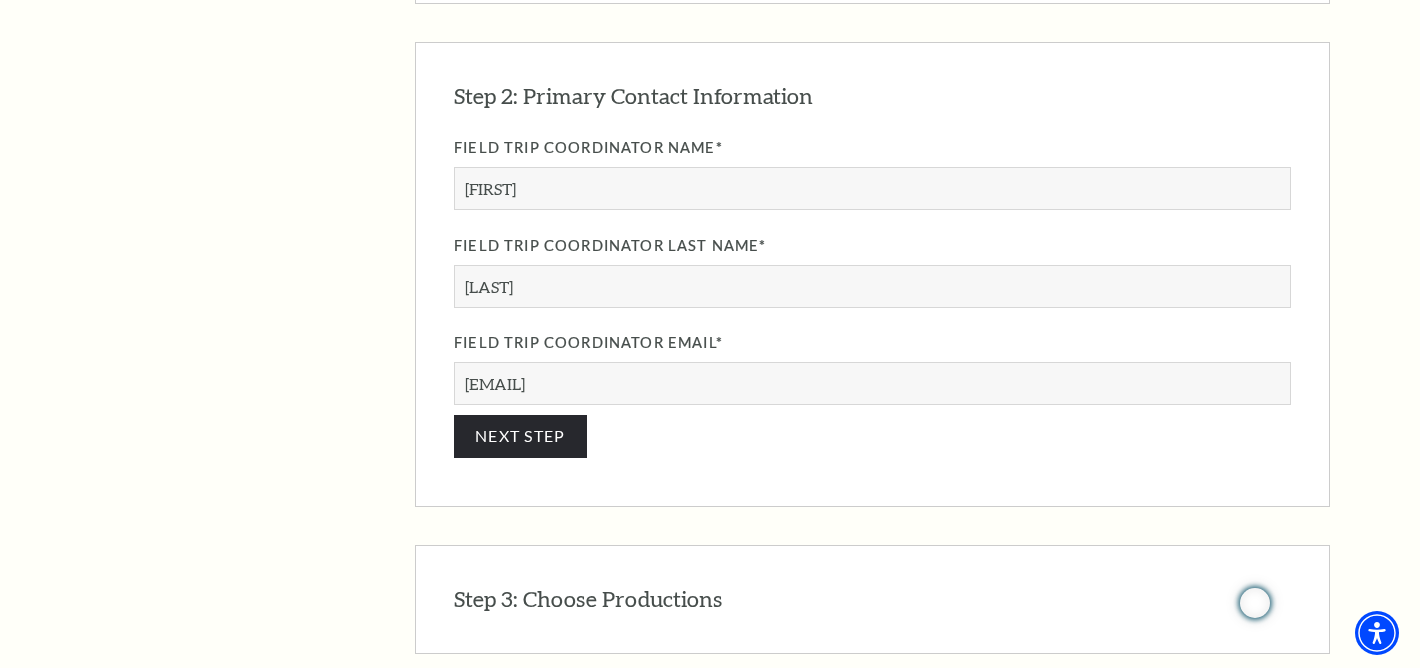 click on "The Program
Donate Now
Student Matinees
Broadway Bridges at Bass Performance Hall
Virtual Programming
Summer Camps
Literacy Program
Study Guides
Education Awards
Books At The Bass
CEP Faqs
Technical Theater Course" at bounding box center [222, -154] 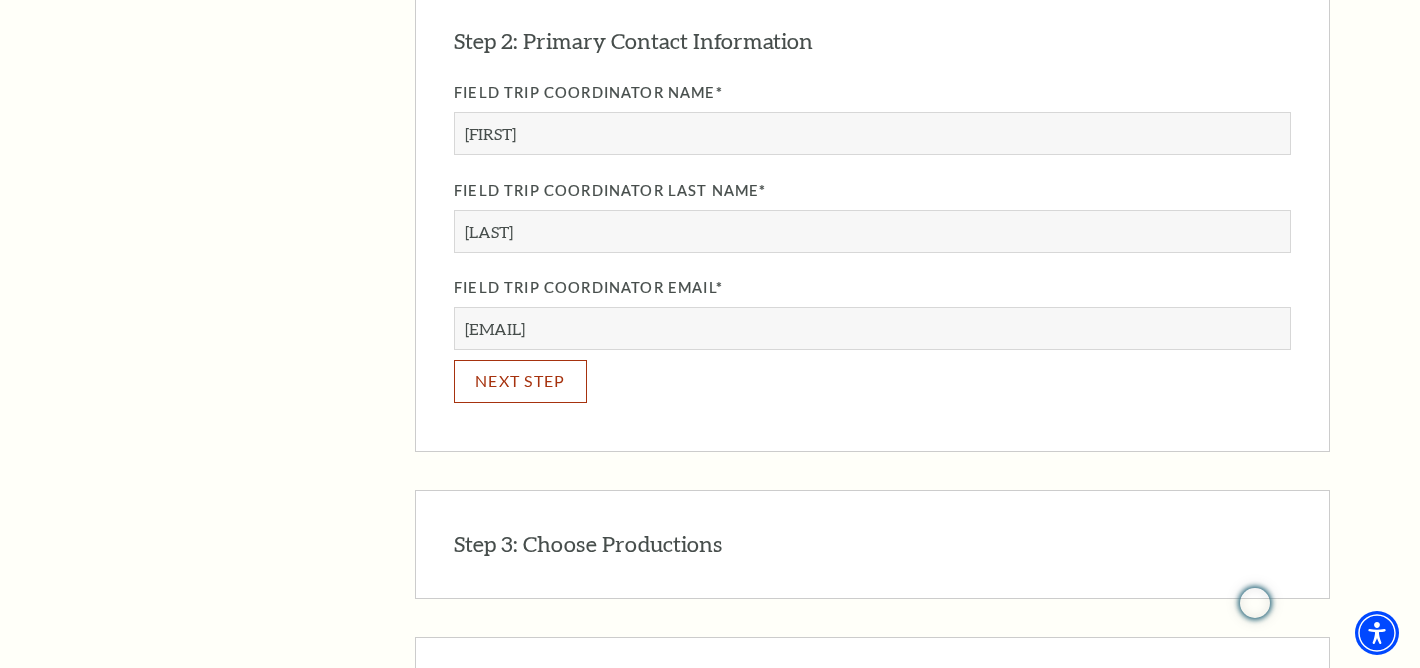 click on "NEXT STEP" at bounding box center (520, 381) 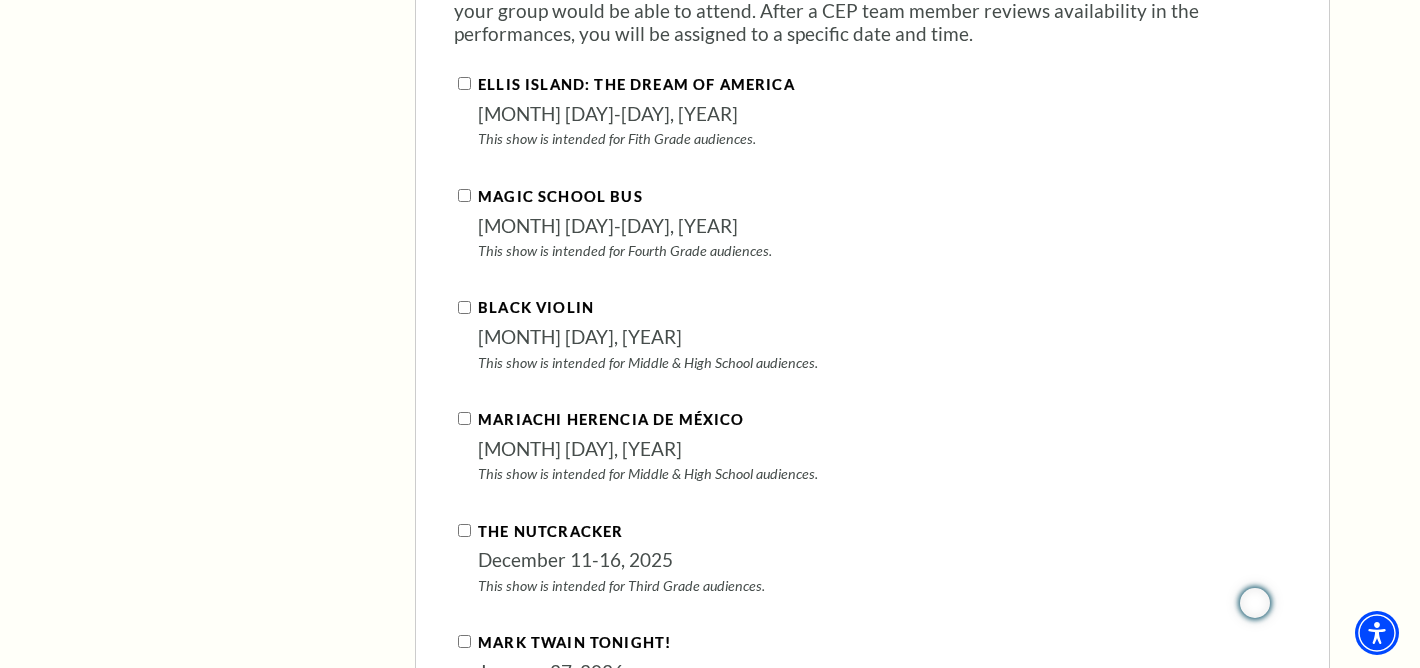 scroll, scrollTop: 2082, scrollLeft: 0, axis: vertical 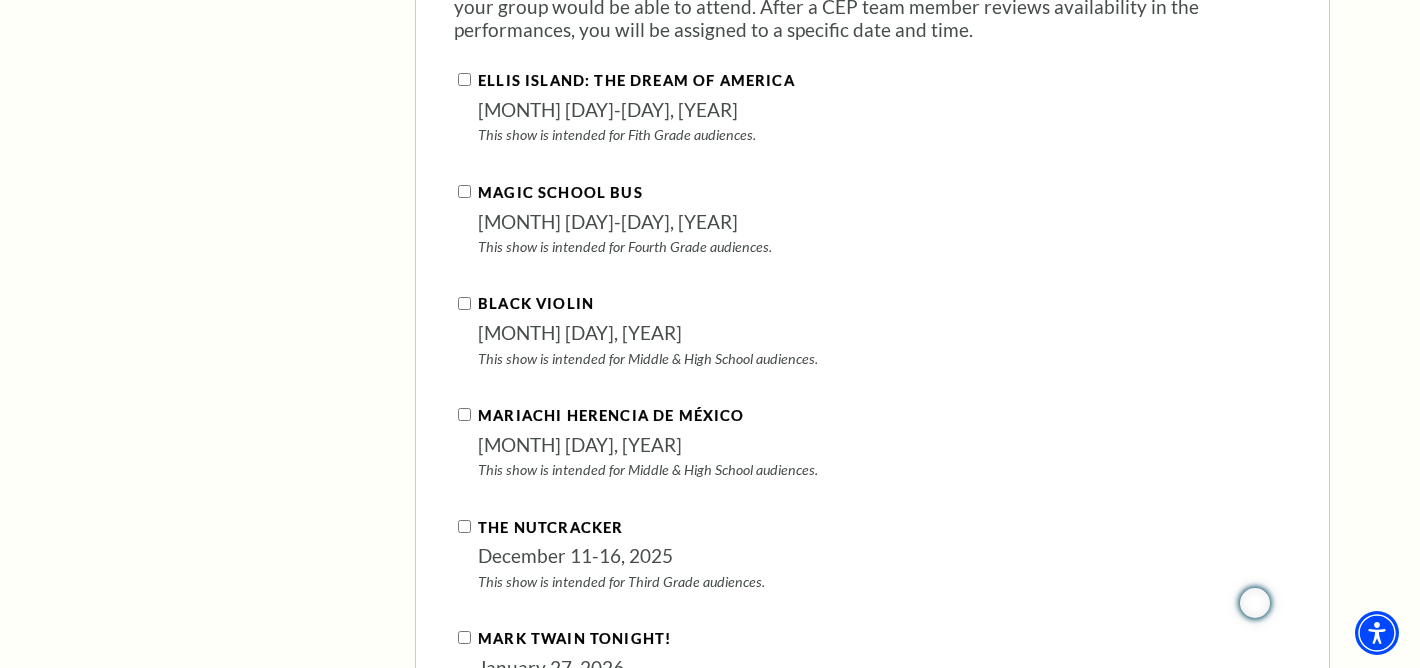 click on "Magic School Bus" at bounding box center [464, 191] 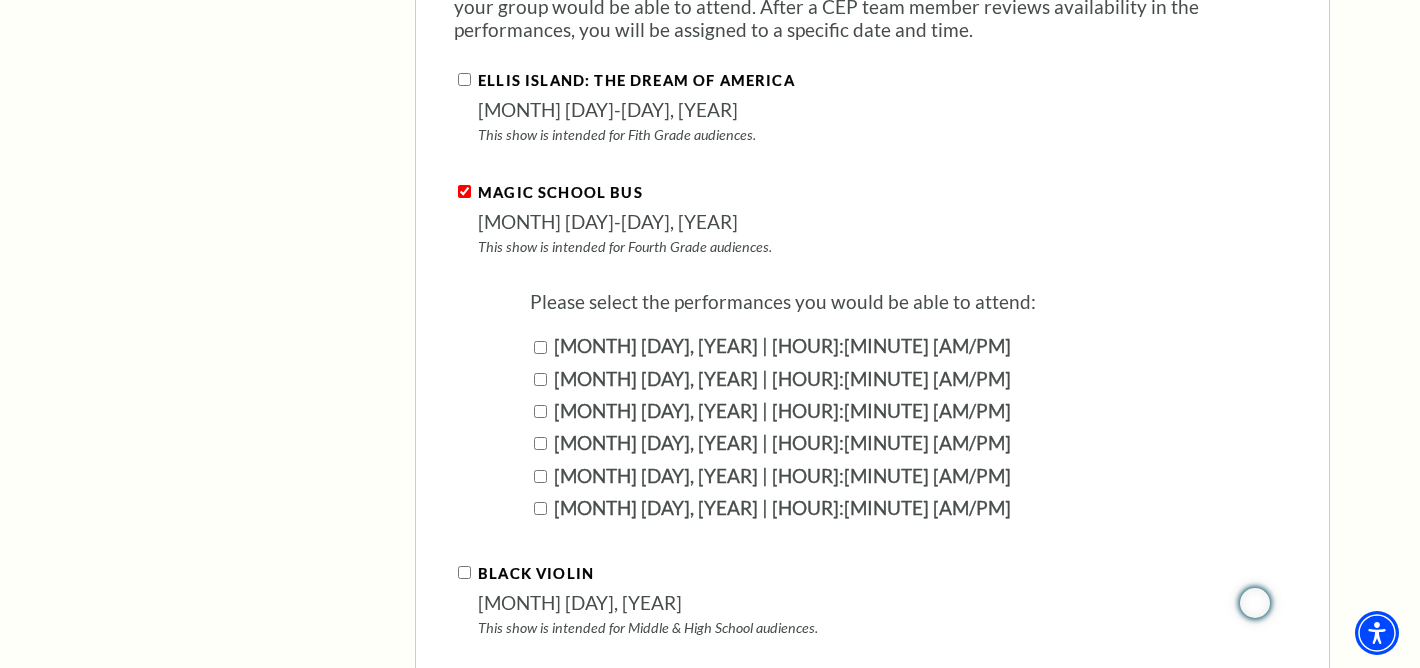 click on "The Program
Donate Now
Student Matinees
Broadway Bridges at Bass Performance Hall
Virtual Programming
Summer Camps
Literacy Program
Study Guides
Education Awards
Books At The Bass
CEP Faqs
Technical Theater Course" at bounding box center [222, 17] 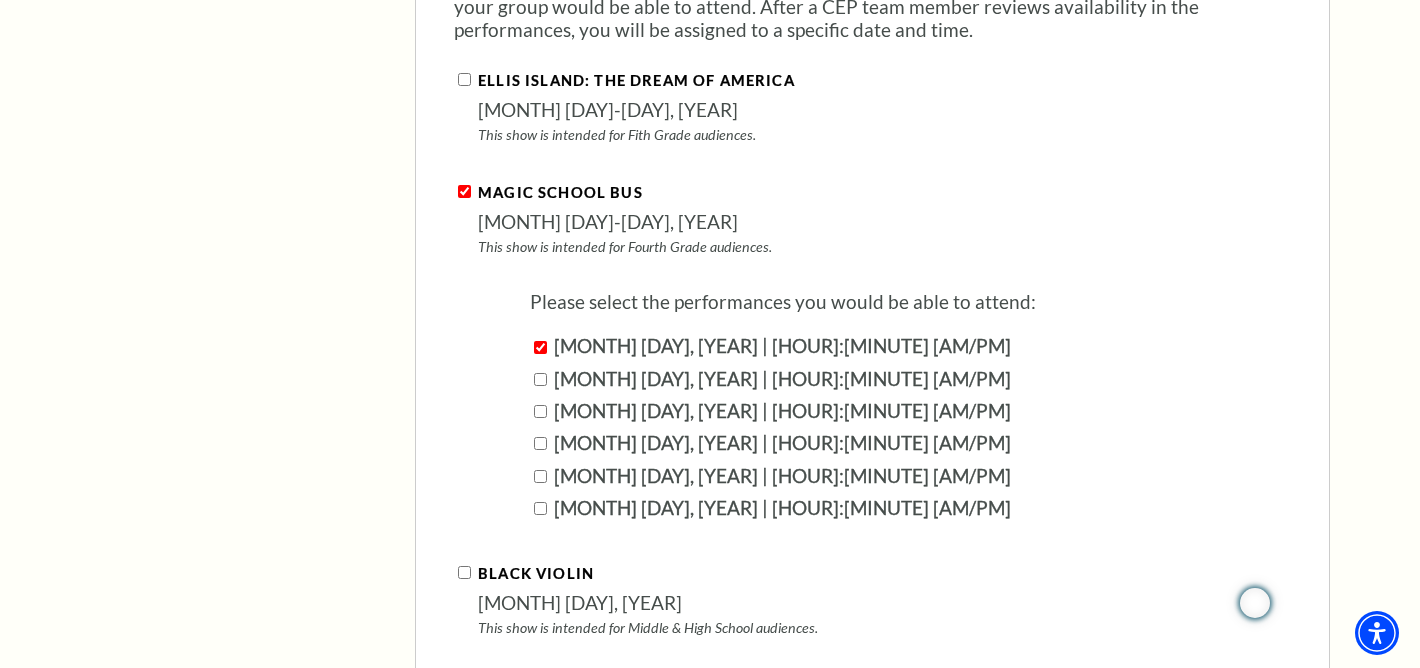 click on "[MONTH] [DAY], [YEAR] | [HOUR]:[MINUTE] [AM/PM]" at bounding box center (540, 411) 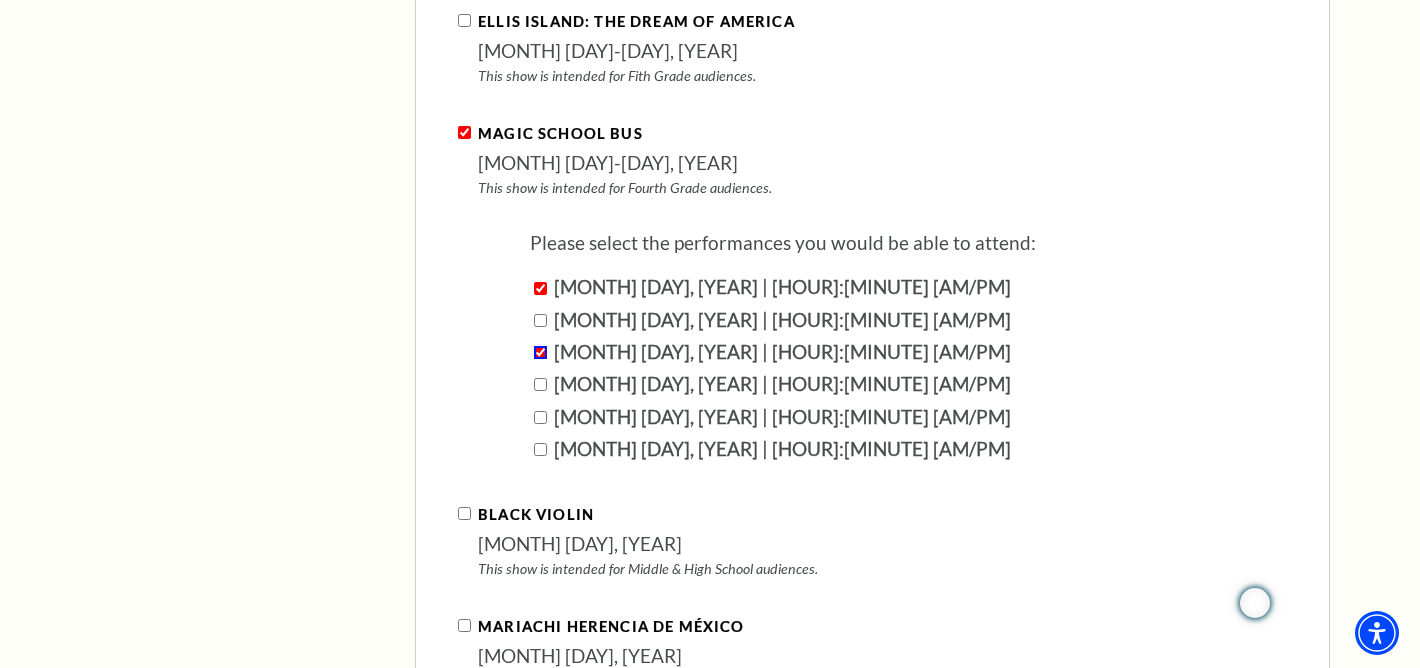 scroll, scrollTop: 2147, scrollLeft: 0, axis: vertical 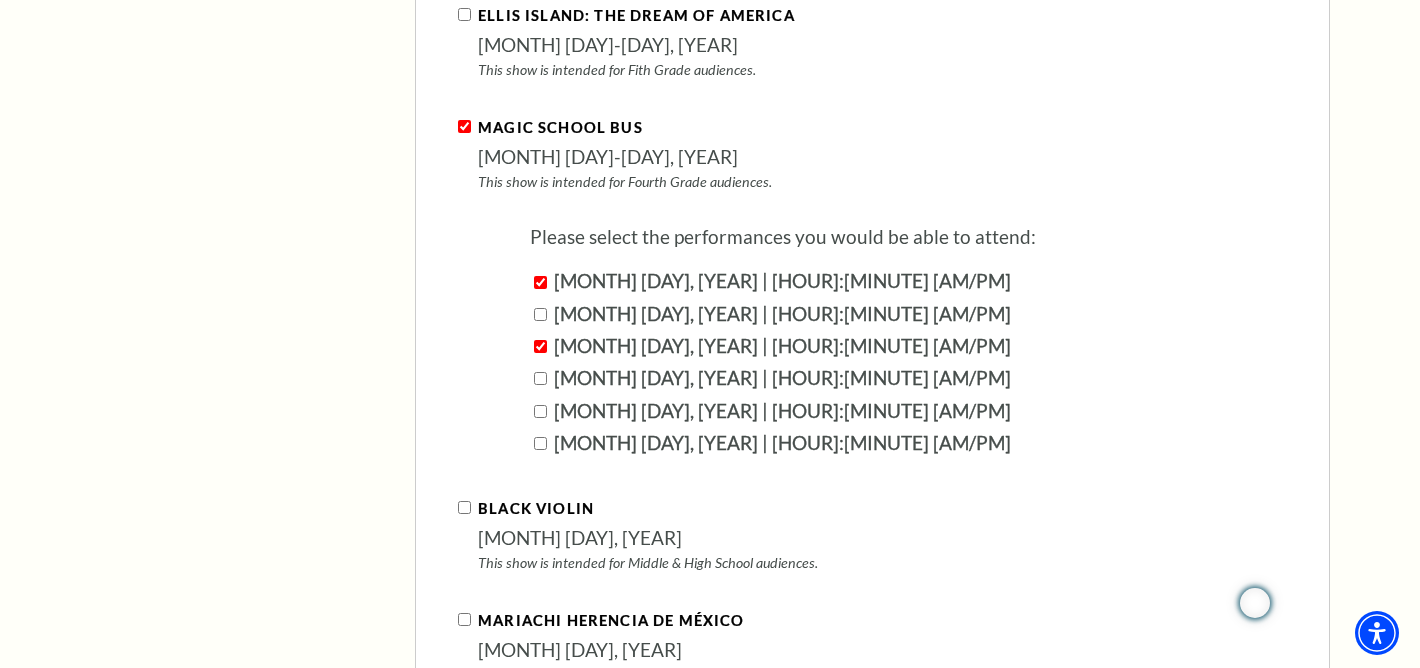 click on "[MONTH] [DAY], [YEAR] | [HOUR]:[MINUTE] [AM/PM]" at bounding box center (540, 282) 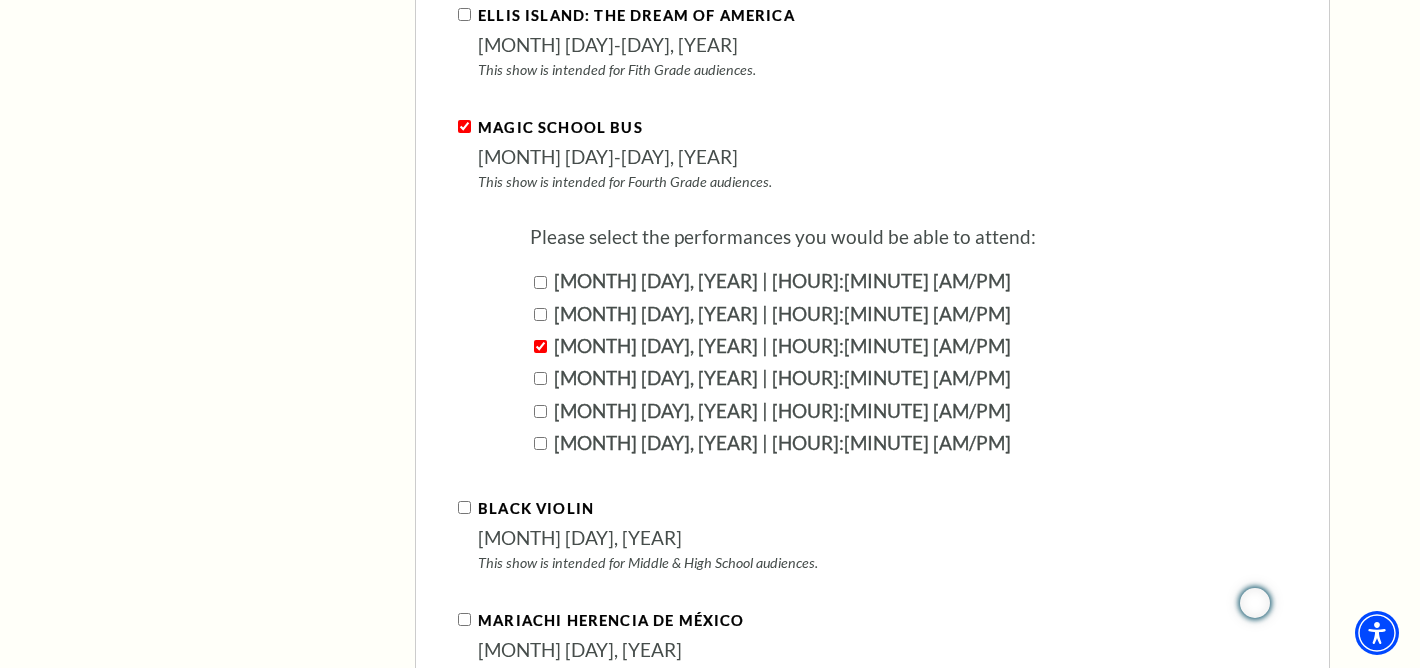 click on "[MONTH] [DAY], [YEAR] | [HOUR]:[MINUTE] [AM/PM]" at bounding box center [540, 314] 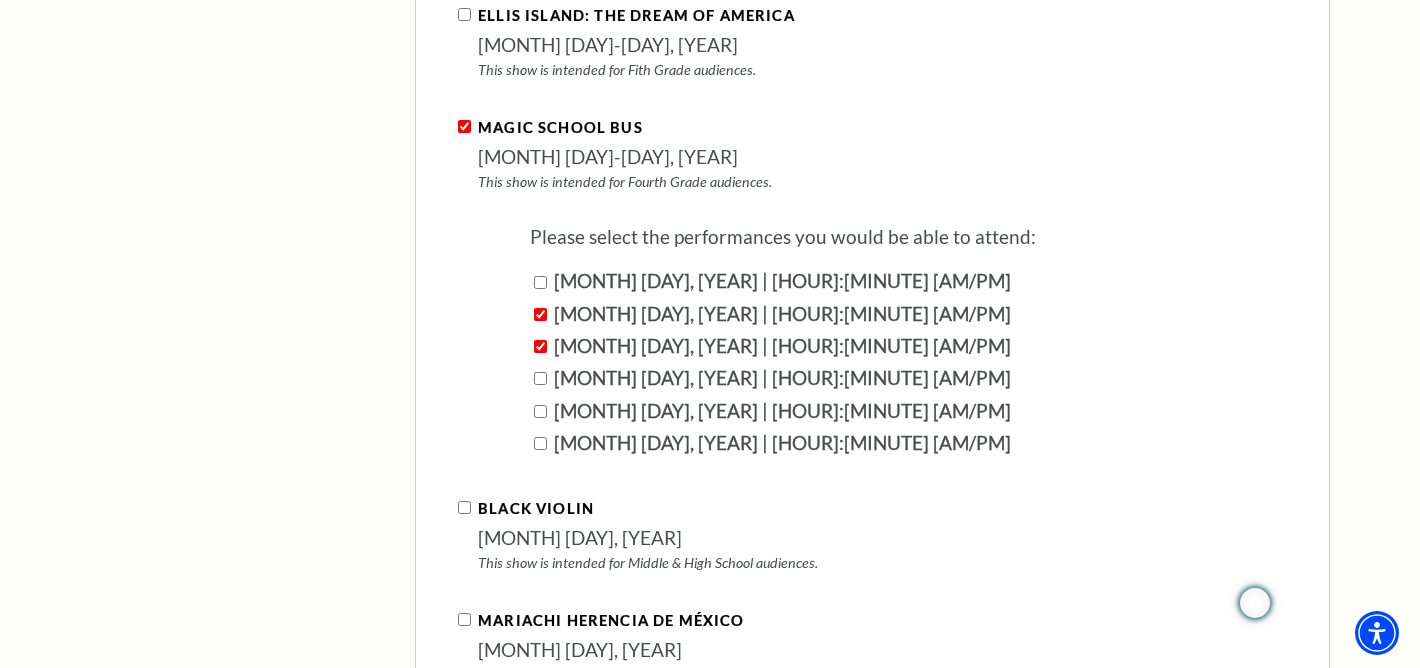 click on "[MONTH] [DAY], [YEAR] | [HOUR]:[MINUTE] [AM/PM]" at bounding box center [540, 346] 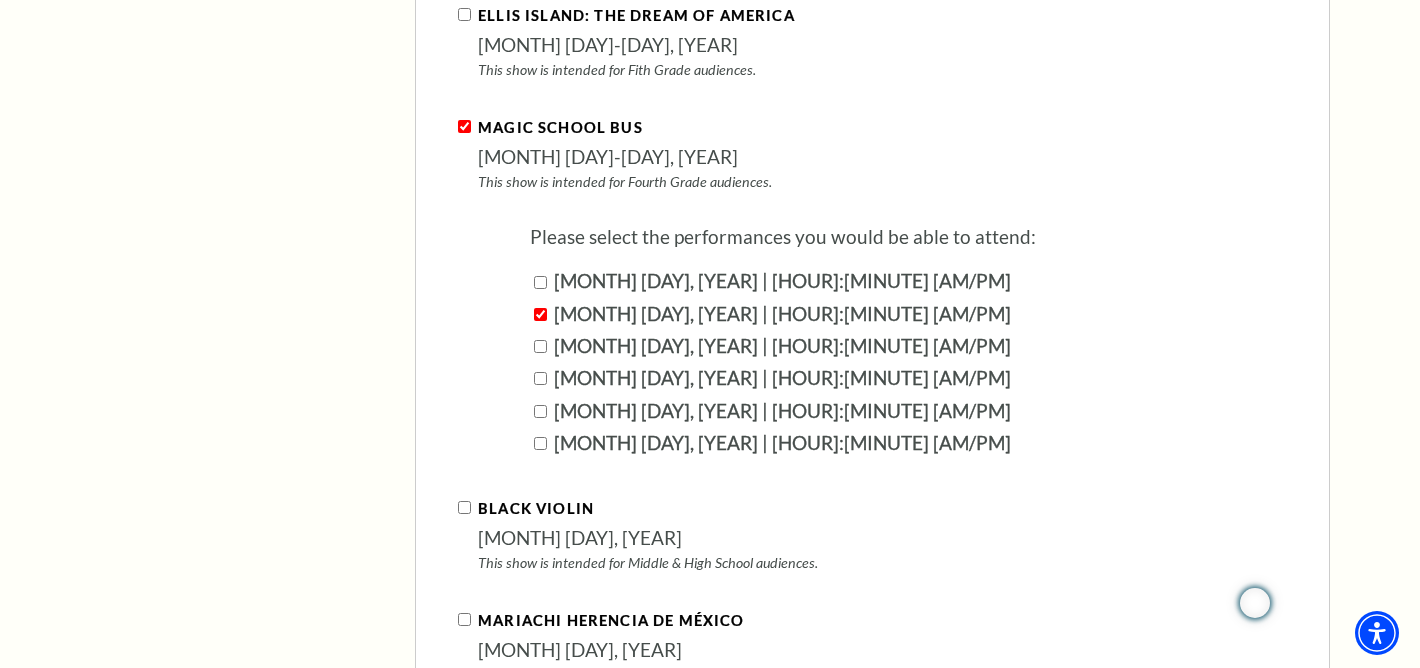 click on "[MONTH] [DAY], [YEAR] | [HOUR]:[MINUTE] [AM/PM]" at bounding box center [540, 378] 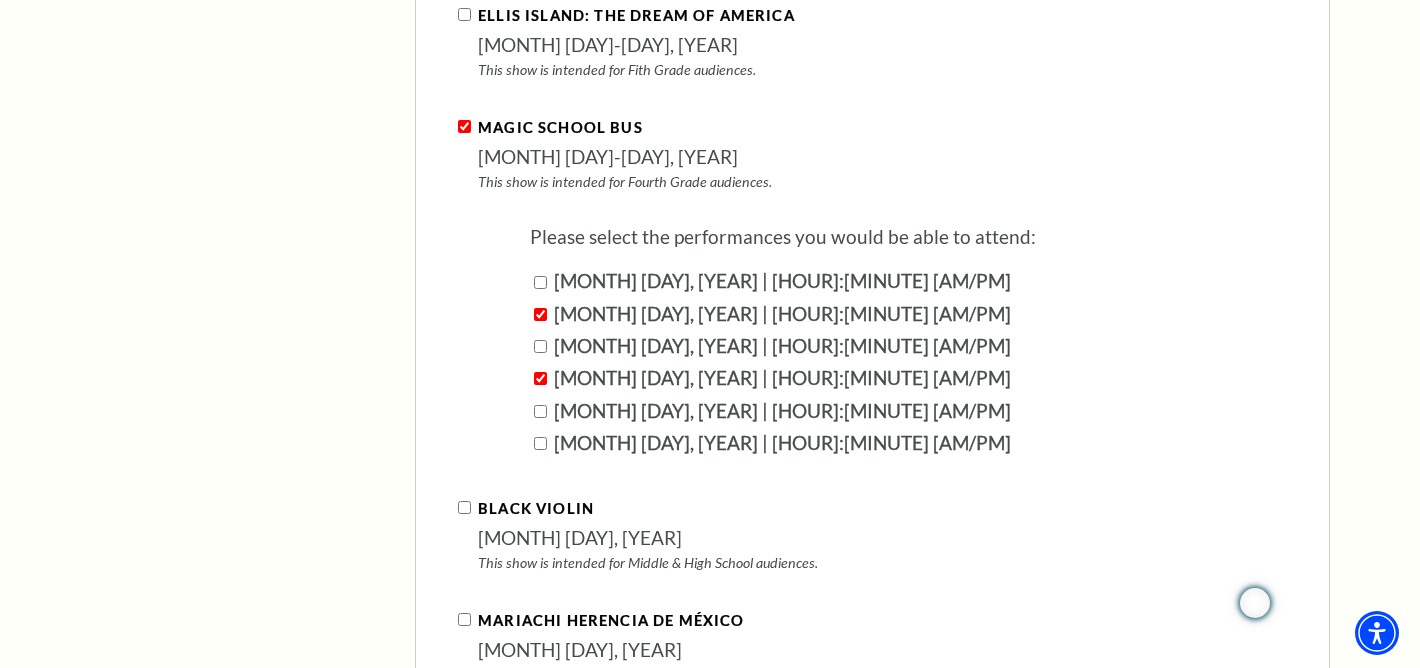 click on "[SCHOOL_NAME]: The Dream of America
[MONTH] [DAY]-[DAY], [YEAR]
This show is intended for Fith Grade audiences.
Please select the performances you would be able to attend:
[MONTH] [DAY], [YEAR] | [HOUR]:[MINUTE] [AM/PM]
[MONTH] [DAY], [YEAR] | [HOUR]:[MINUTE] [AM/PM] Magic School Bus" at bounding box center [872, 585] 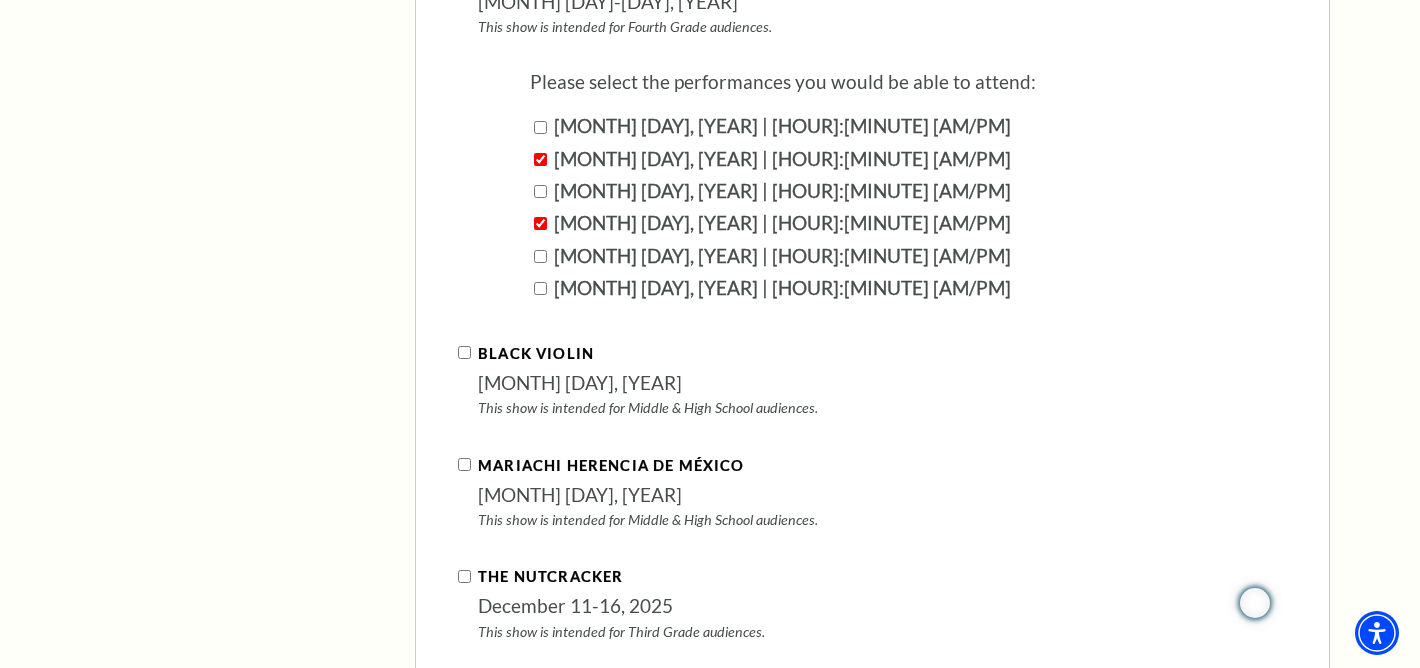 scroll, scrollTop: 2301, scrollLeft: 0, axis: vertical 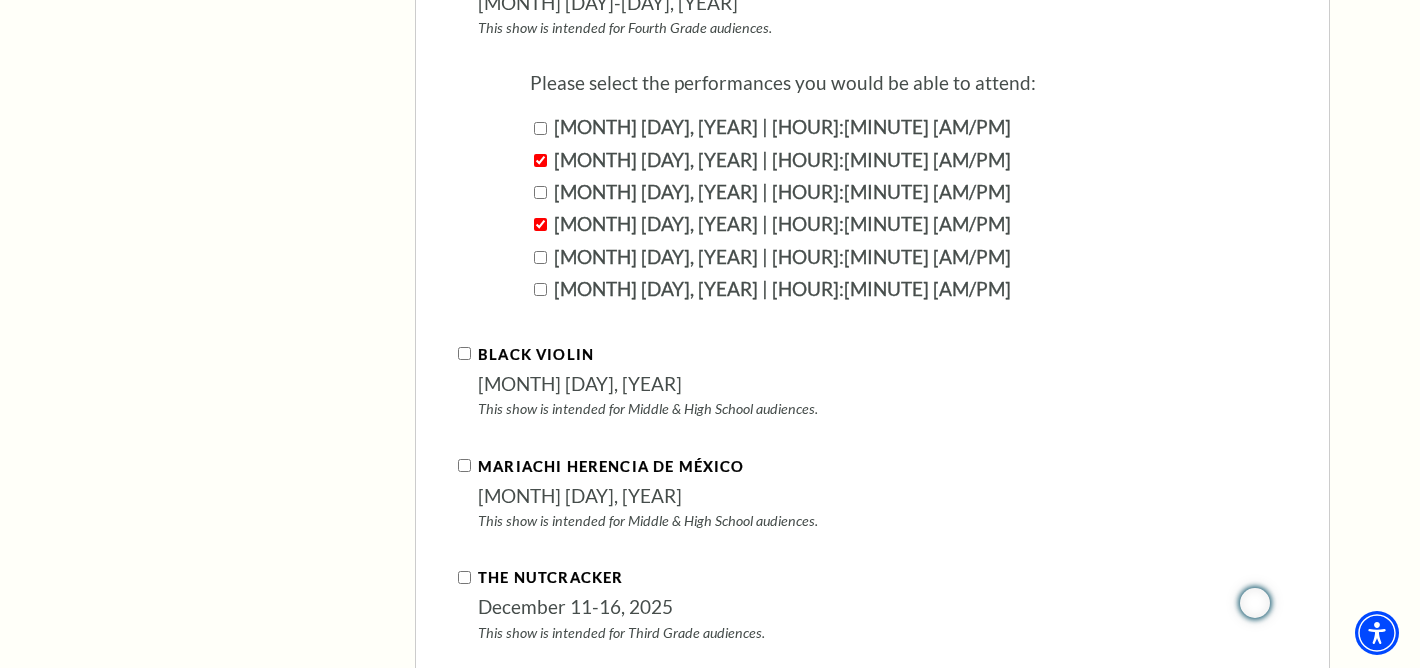 click on "[MONTH] [DAY], [YEAR] | [HOUR]:[MINUTE] [AM/PM]" at bounding box center [540, 128] 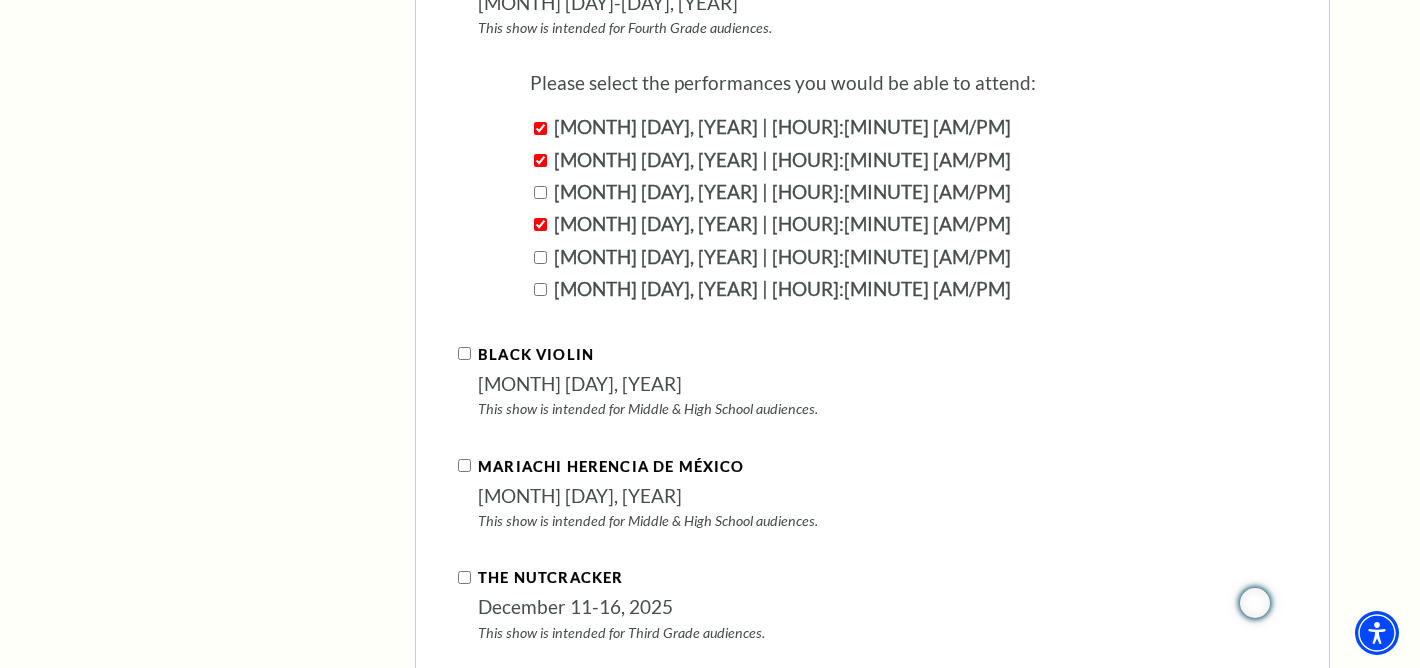 click on "[MONTH] [DAY], [YEAR] | [HOUR]:[MINUTE] [AM/PM]" at bounding box center [540, 160] 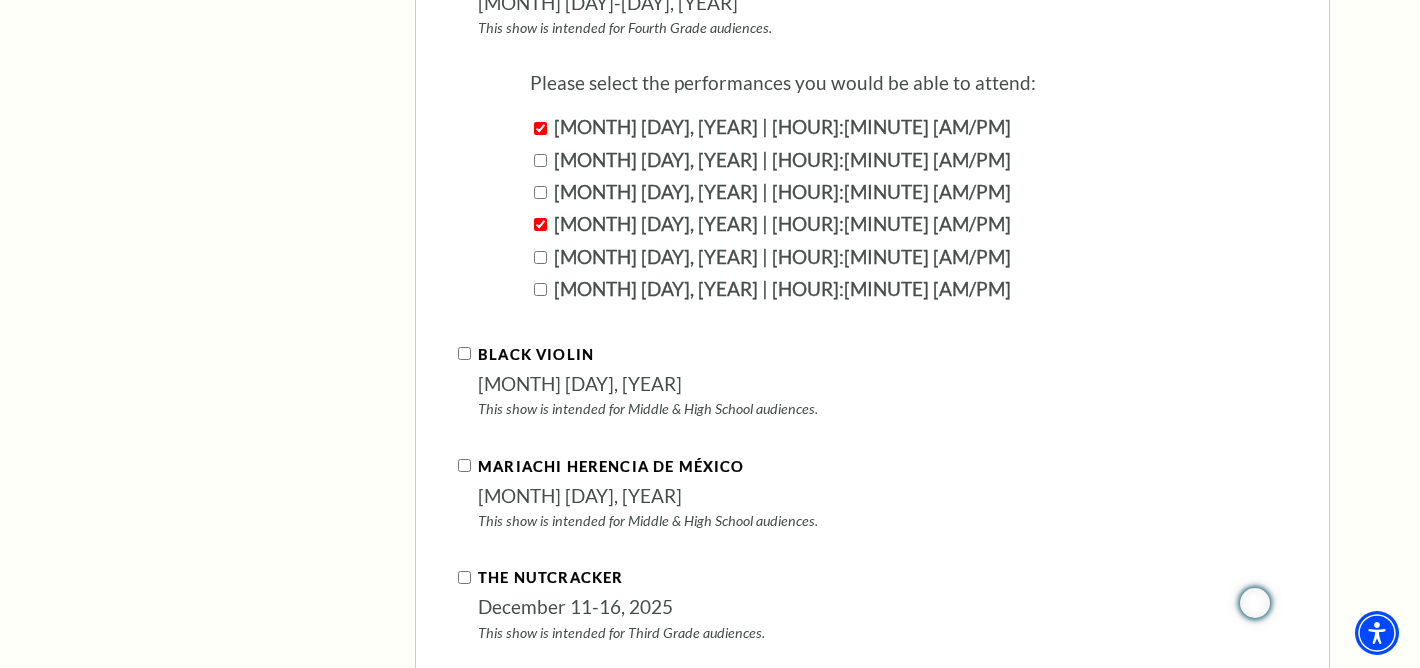 click on "[MONTH] [DAY], [YEAR] | [HOUR]:[MINUTE] [AM/PM]" at bounding box center (540, 224) 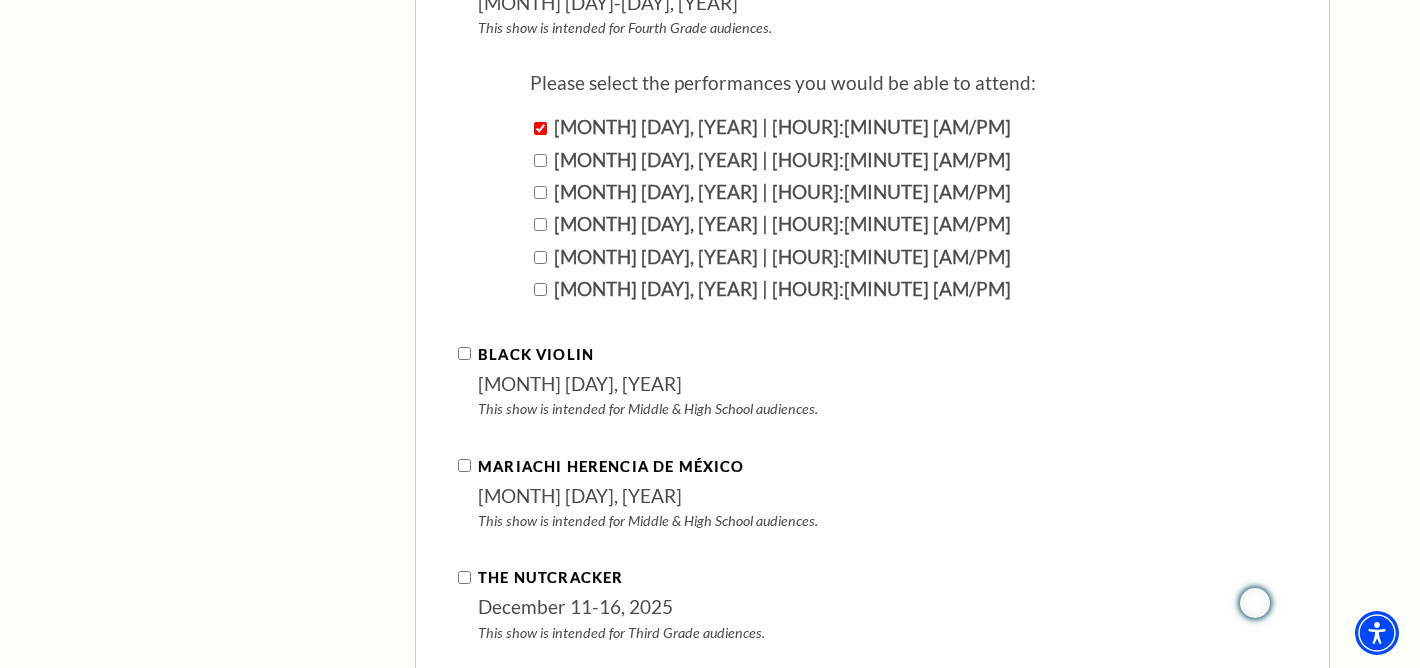 click on "[MONTH] [DAY], [YEAR] | [HOUR]:[MINUTE] [AM/PM]" at bounding box center [540, 192] 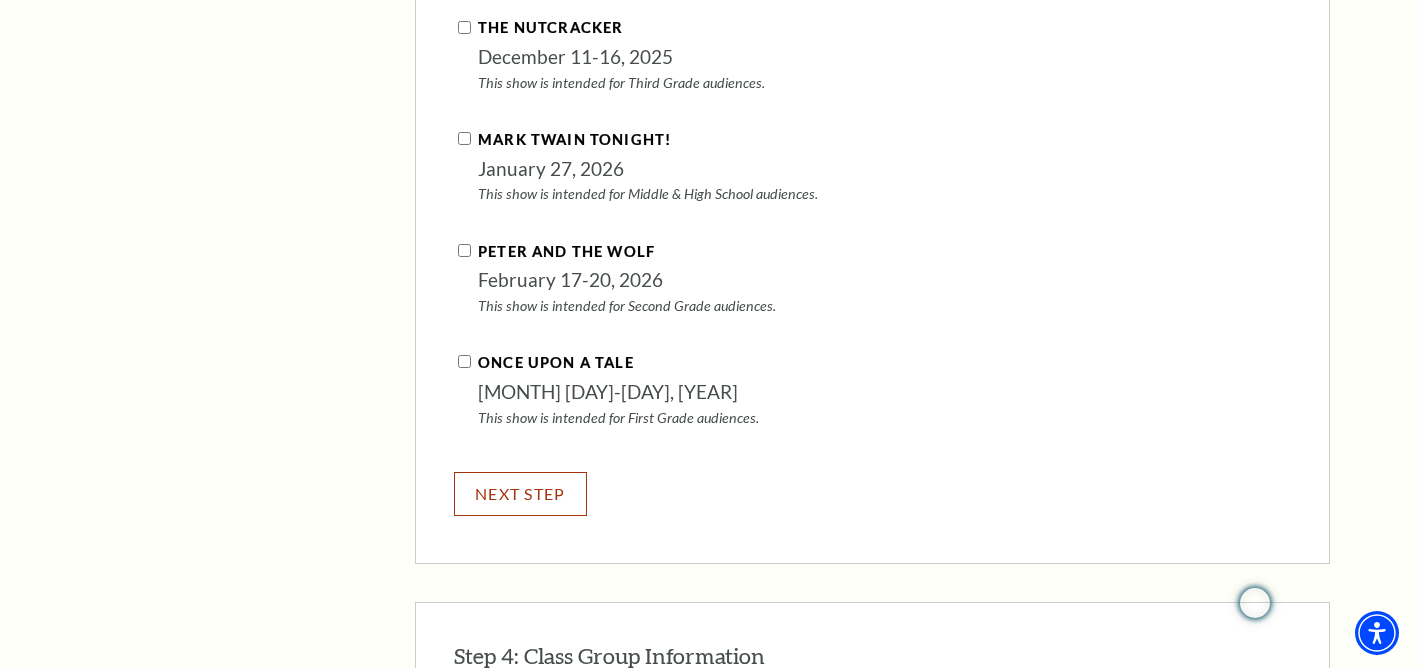click on "NEXT STEP" at bounding box center (520, 493) 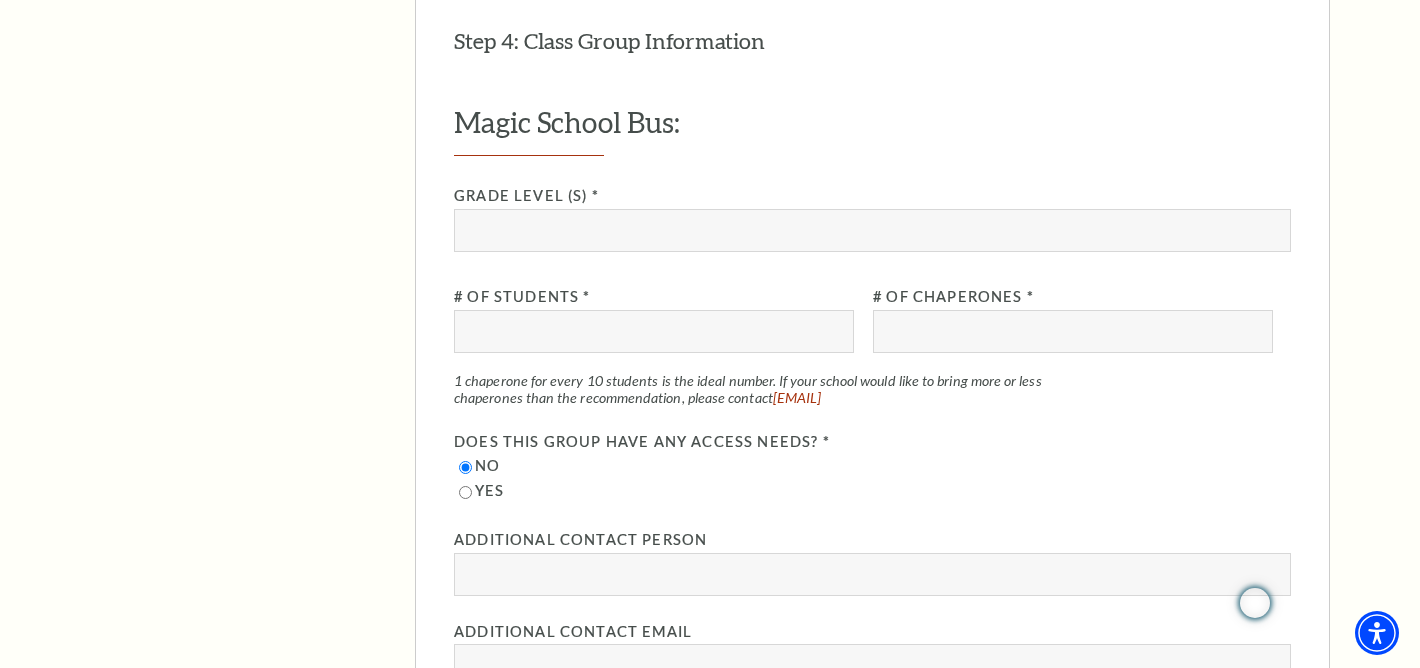 scroll, scrollTop: 2143, scrollLeft: 0, axis: vertical 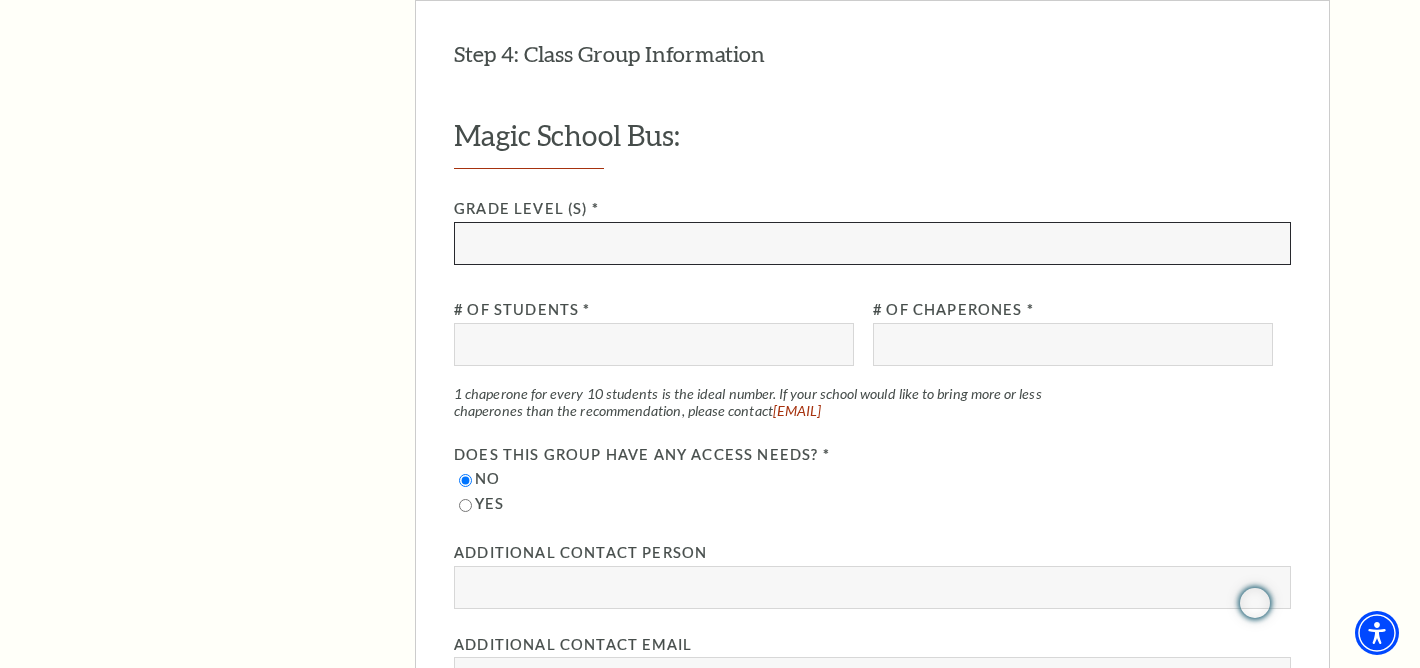 click at bounding box center [872, 243] 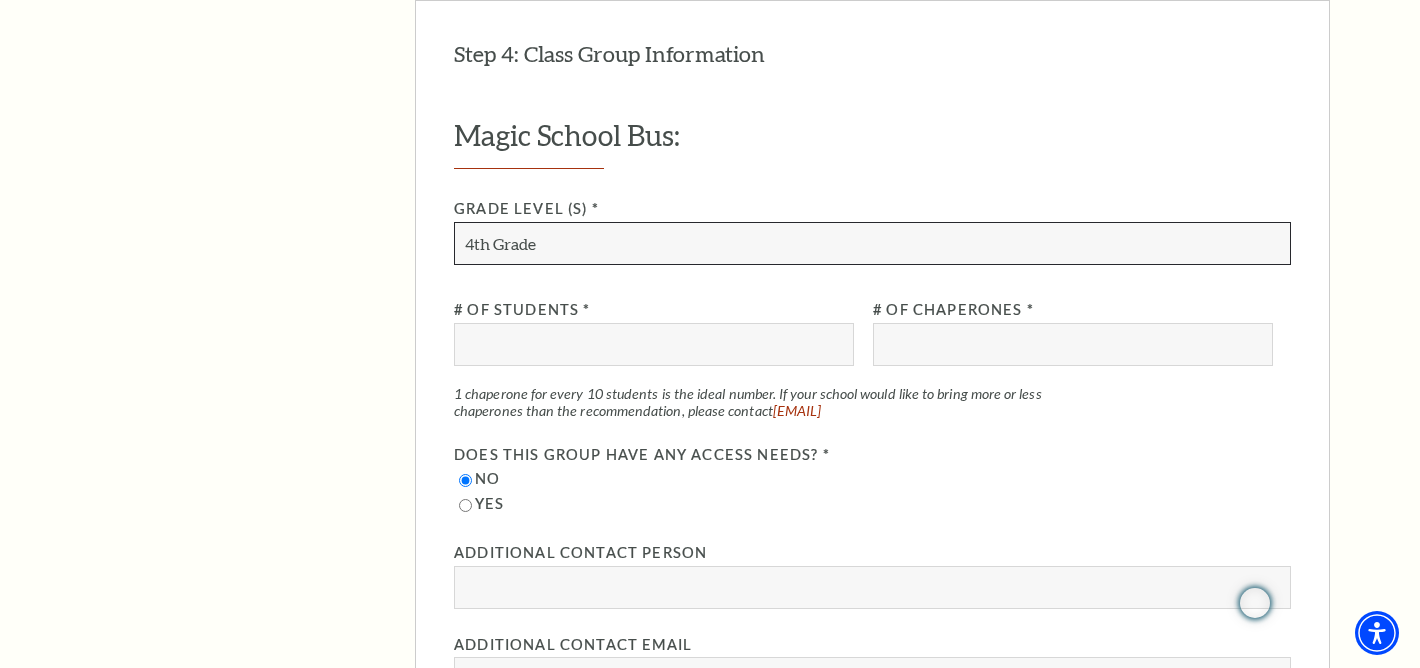 type on "4th Grade" 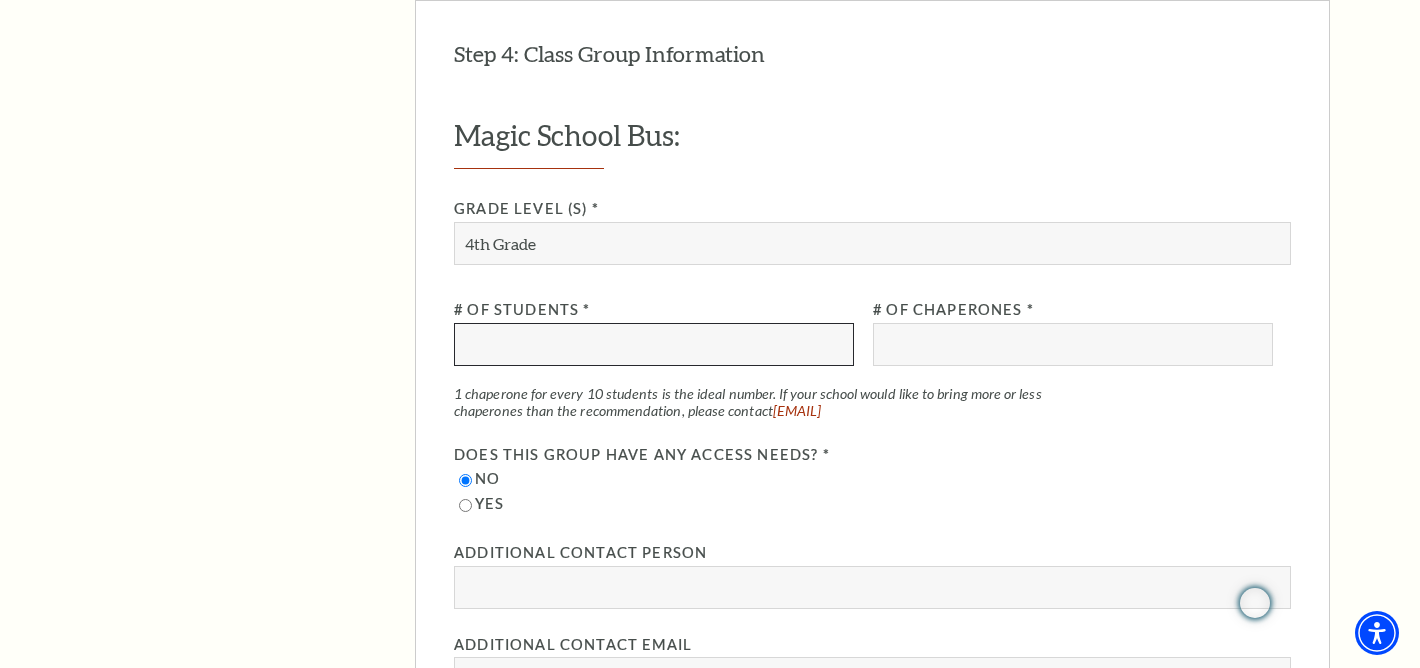 scroll, scrollTop: 2135, scrollLeft: 0, axis: vertical 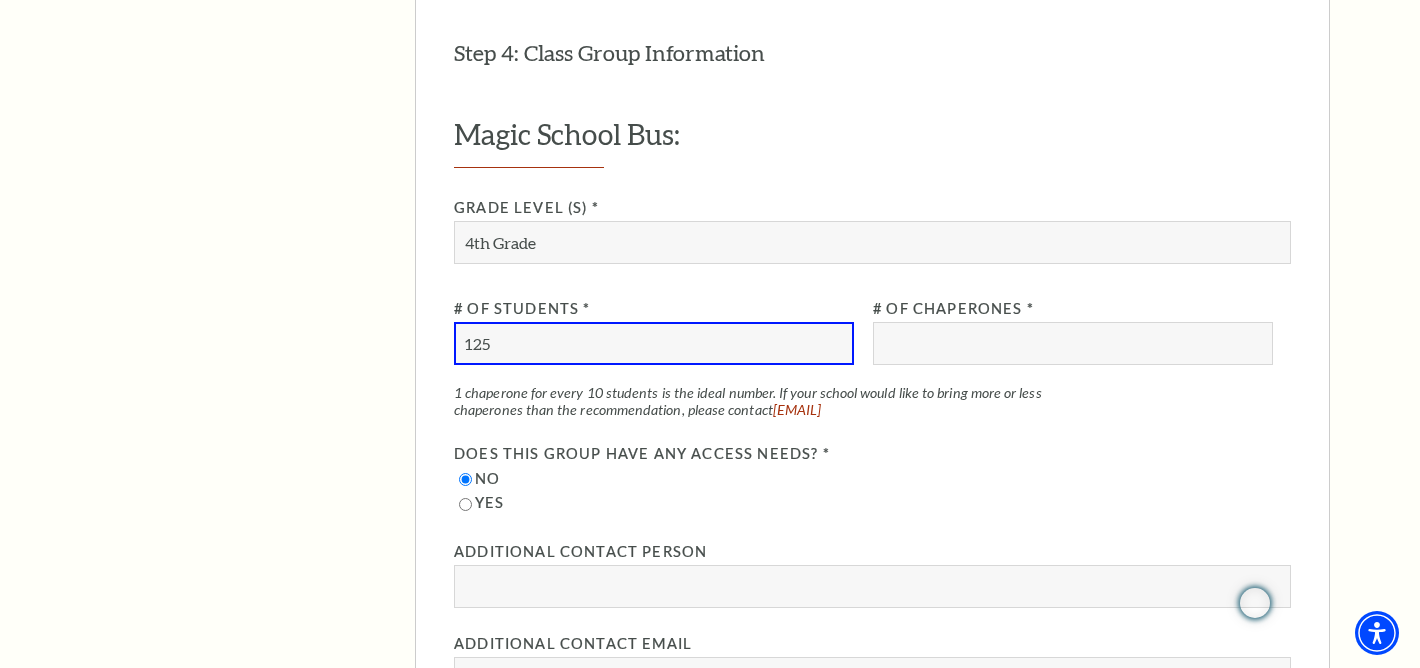 type on "125" 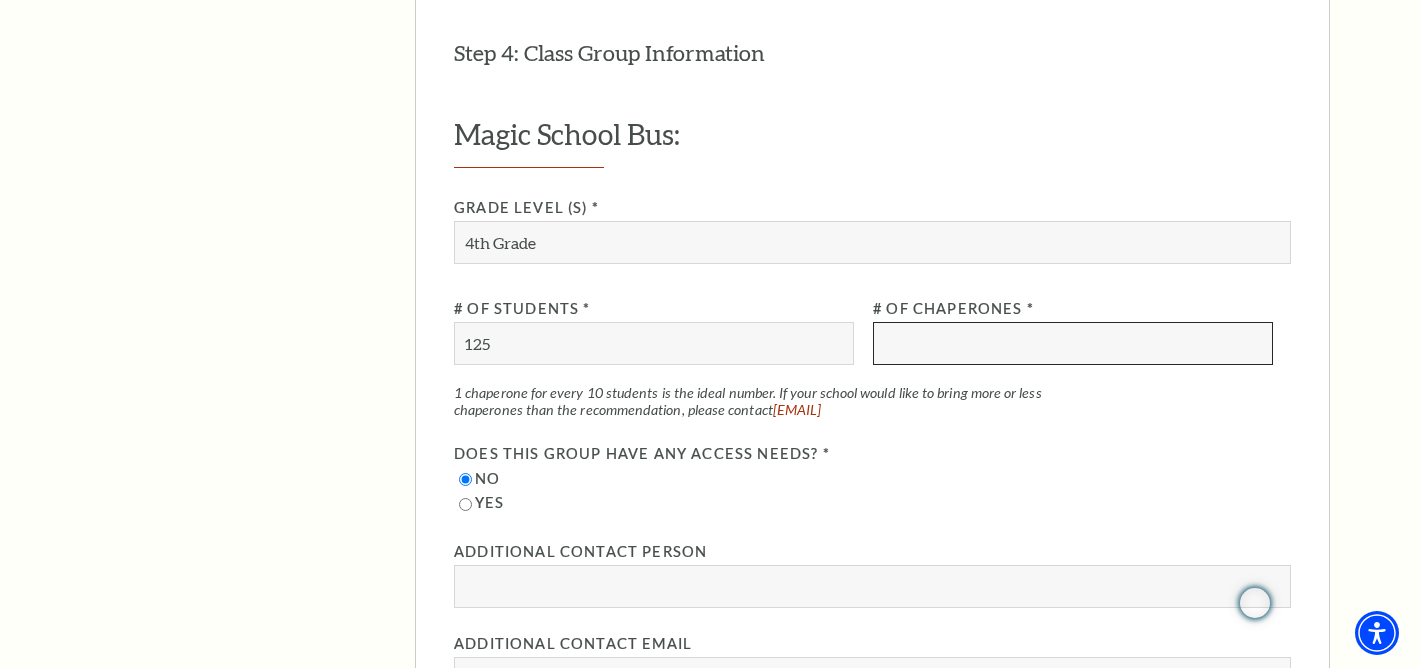click at bounding box center (1073, 343) 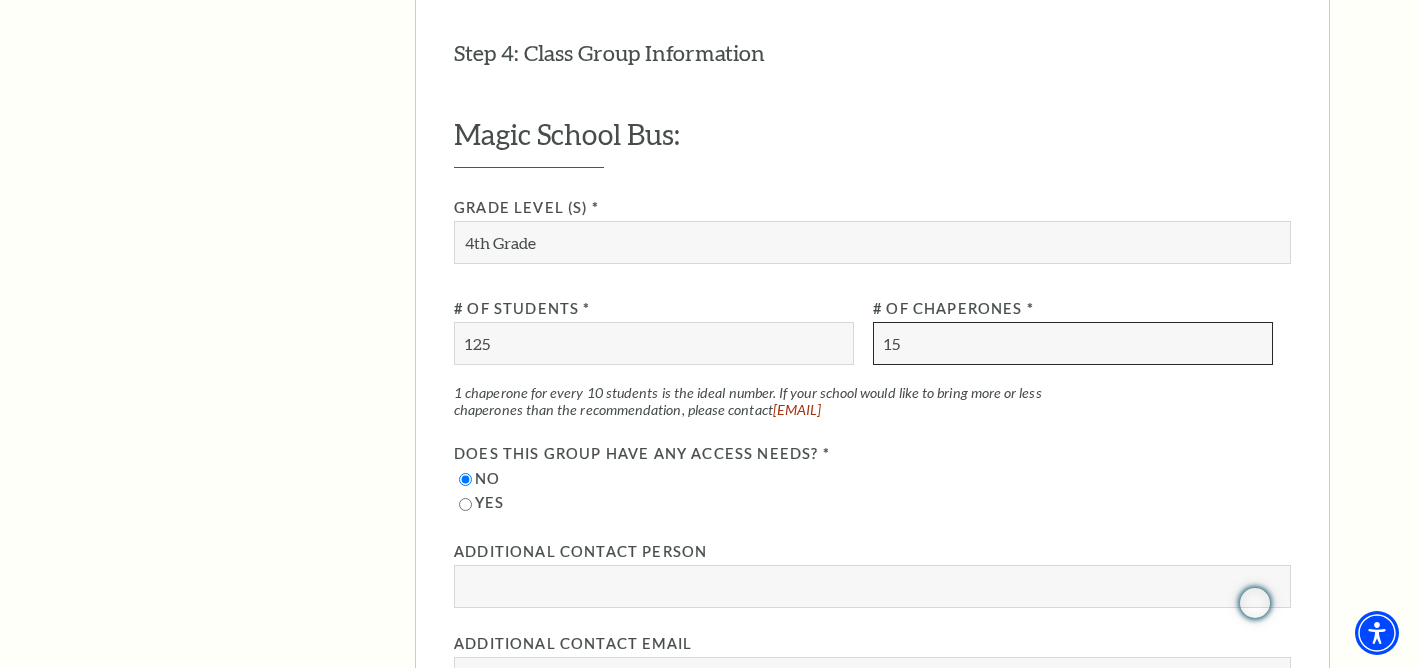 type on "15" 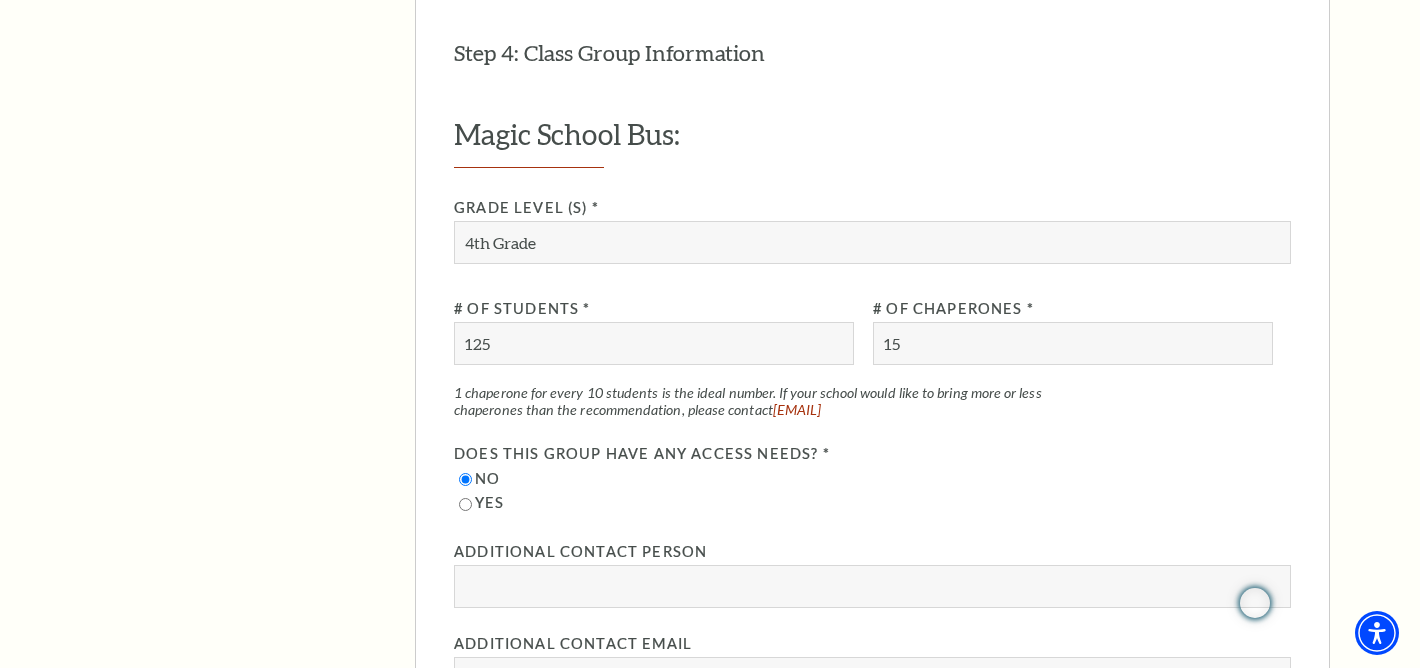 click on "The Program
Donate Now
Student Matinees
Broadway Bridges at Bass Performance Hall
Virtual Programming
Summer Camps
Literacy Program
Study Guides
Education Awards
Books At The Bass
CEP Faqs
Technical Theater Course" at bounding box center [222, -349] 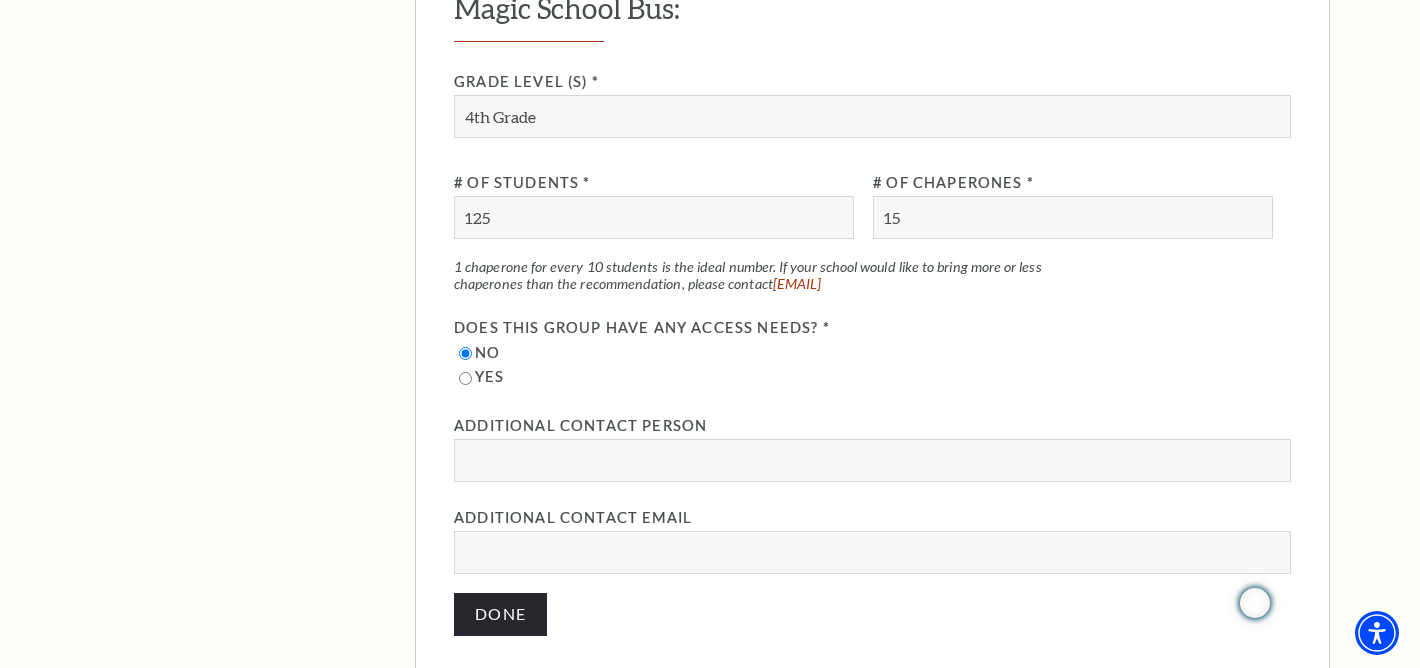 scroll, scrollTop: 2285, scrollLeft: 0, axis: vertical 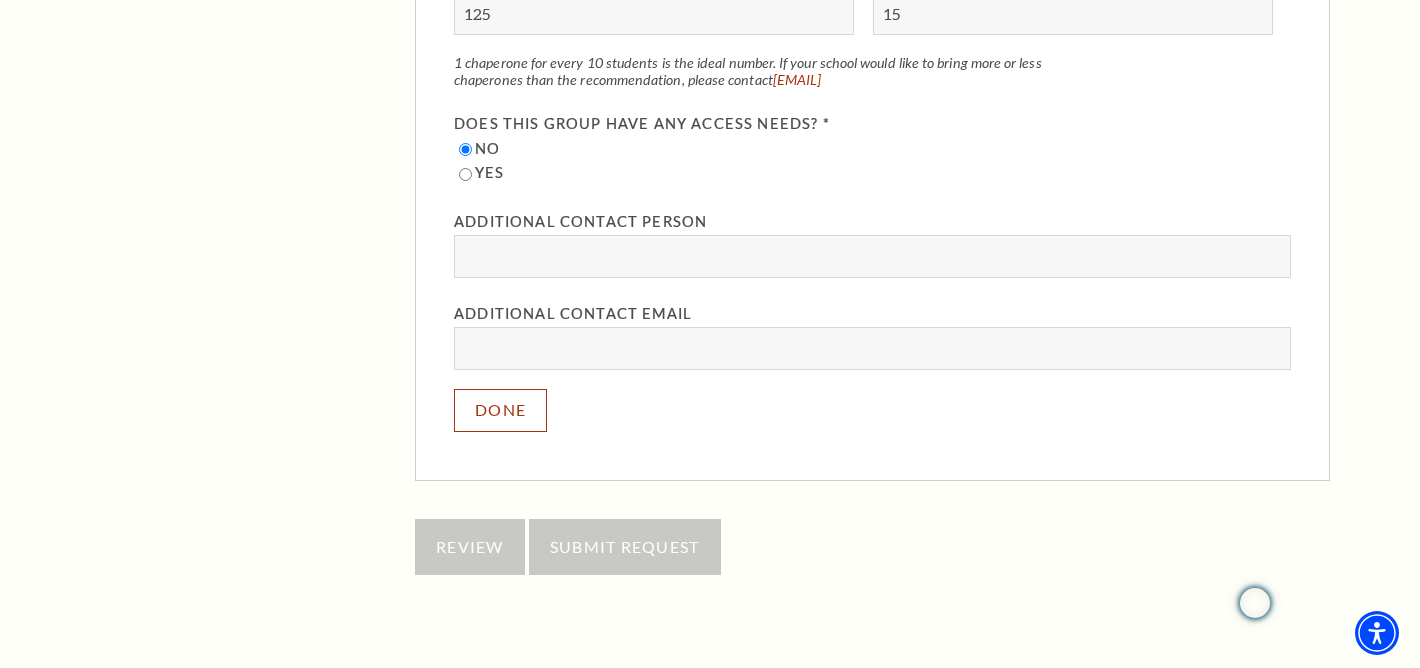 click on "Done" at bounding box center [500, 410] 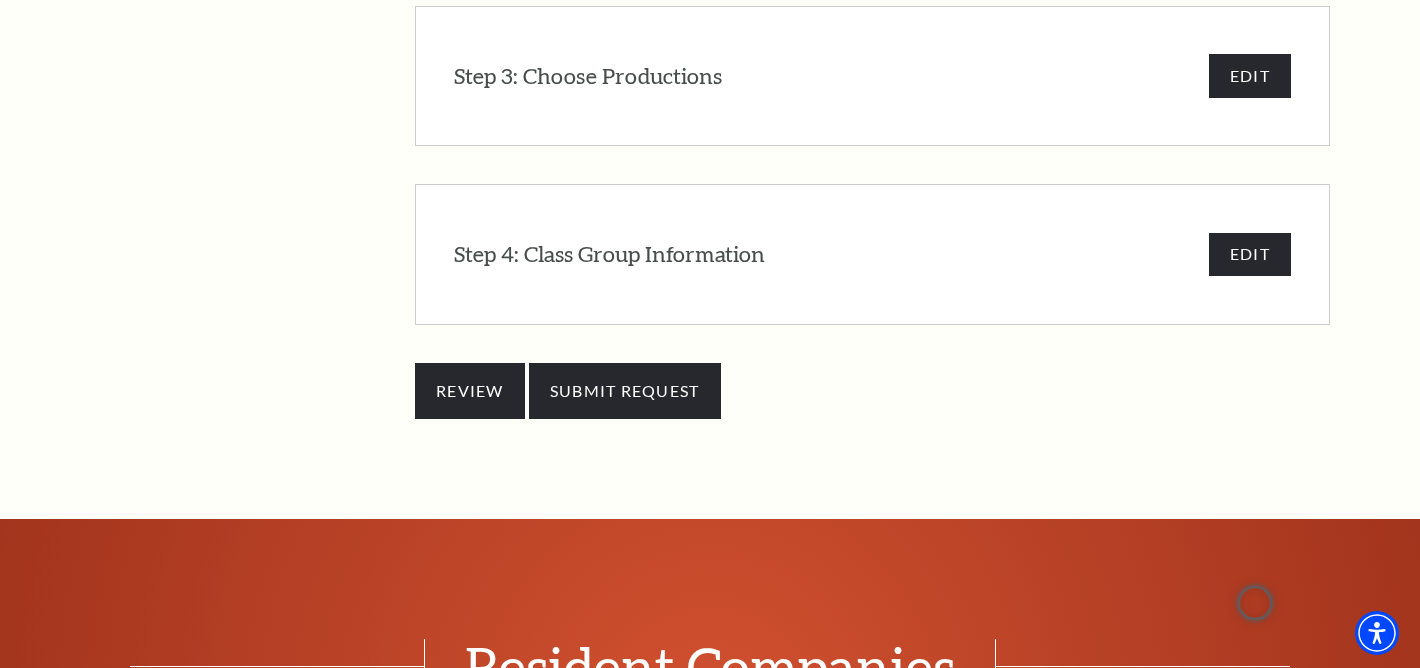 scroll, scrollTop: 1919, scrollLeft: 0, axis: vertical 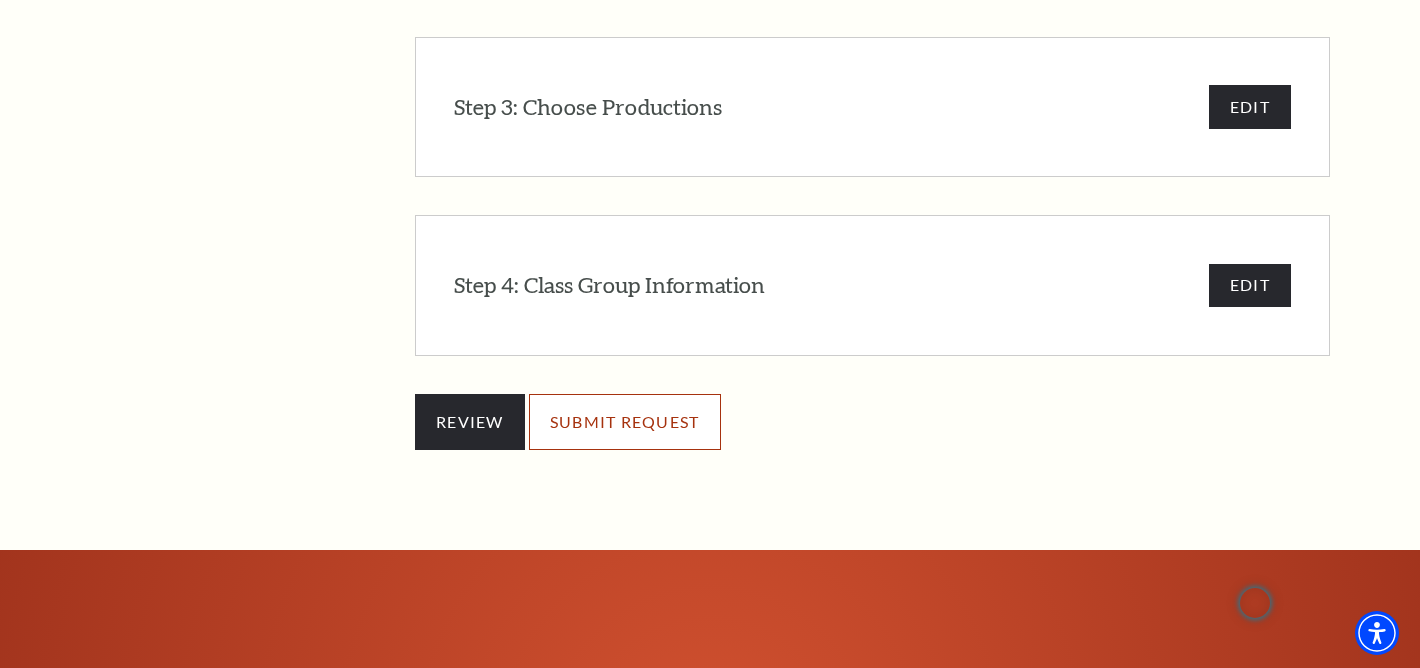 click on "SUBMIT REQUEST" at bounding box center [625, 422] 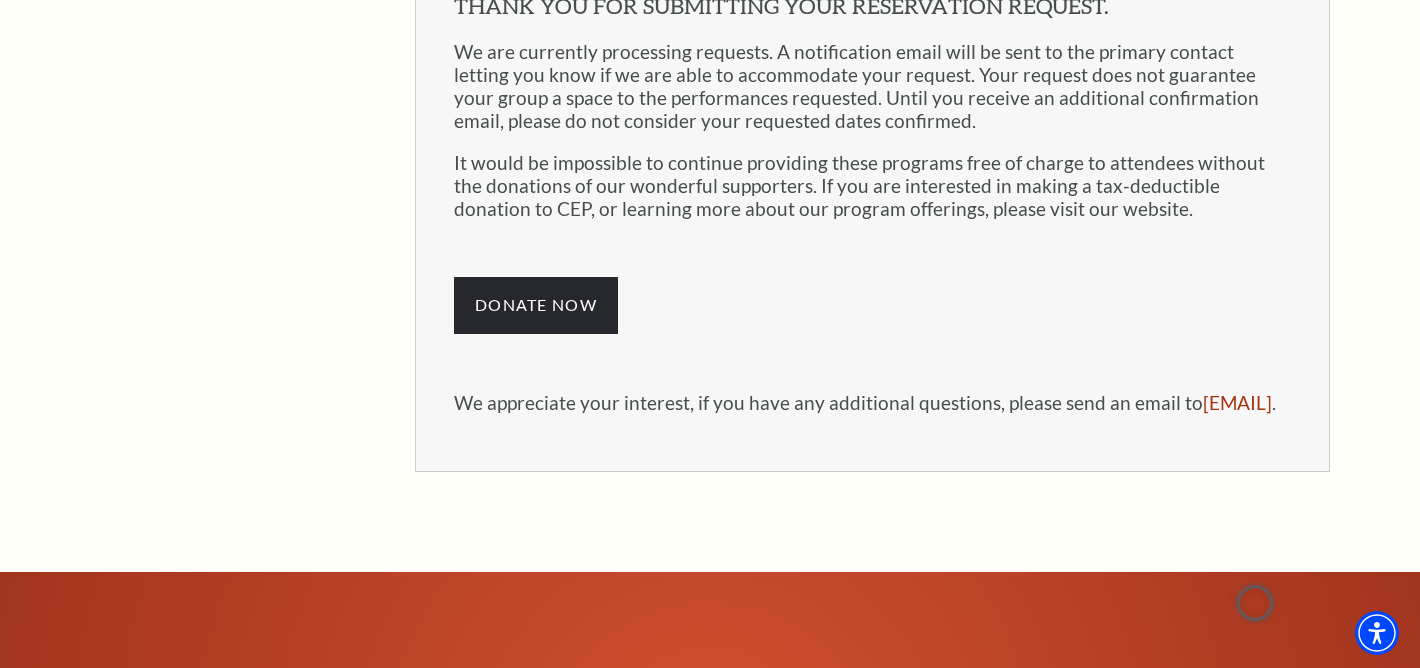 scroll, scrollTop: 1531, scrollLeft: 0, axis: vertical 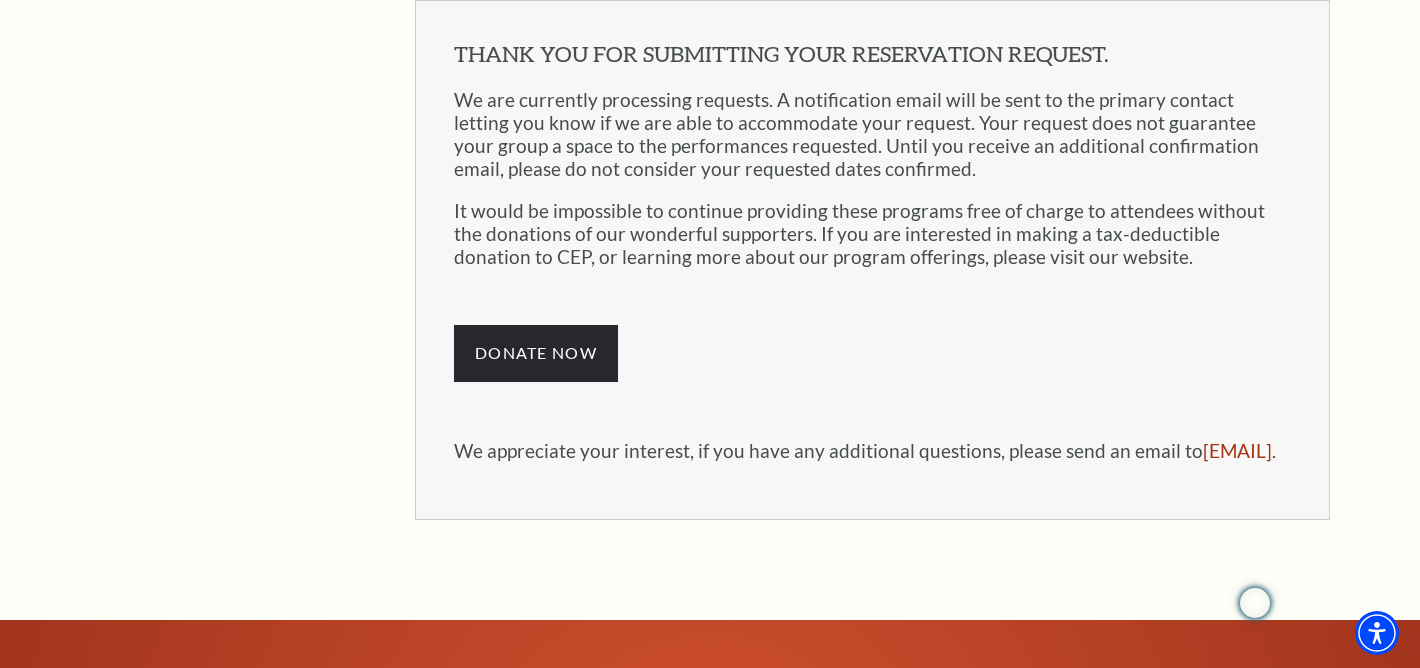 click on "Donate Now" at bounding box center (872, 353) 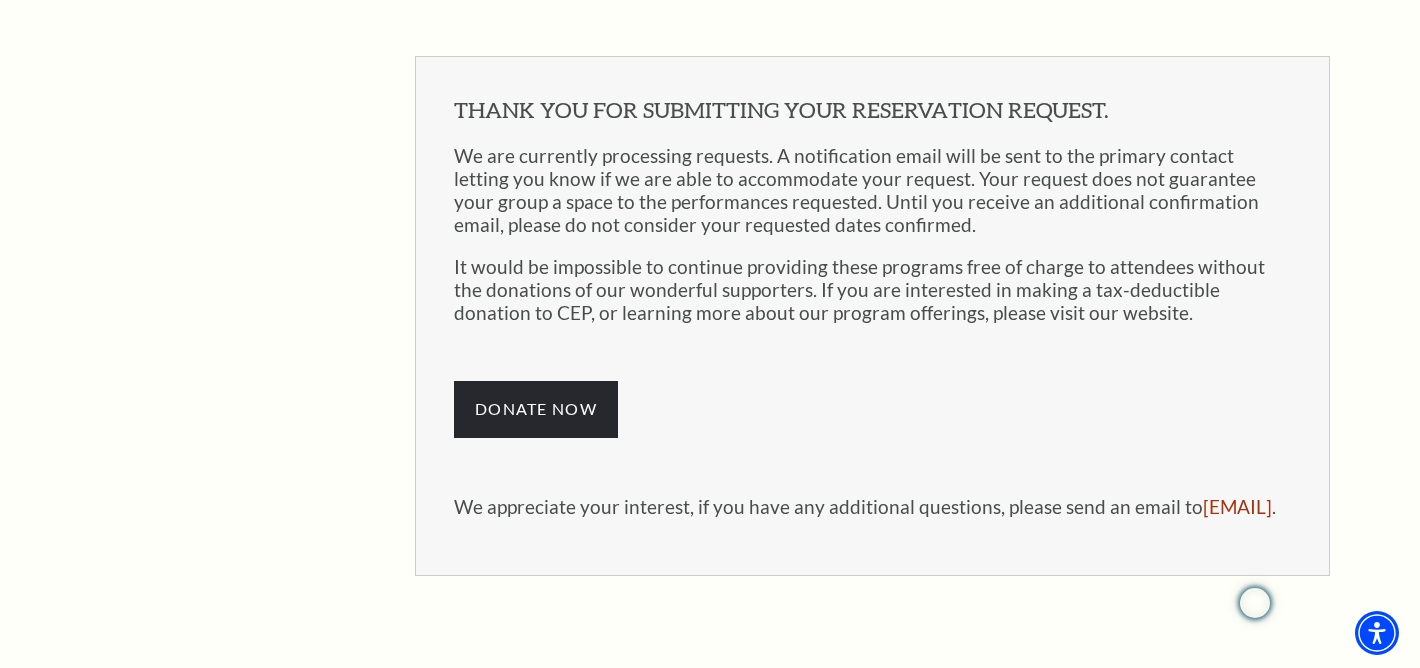 scroll, scrollTop: 1462, scrollLeft: 0, axis: vertical 